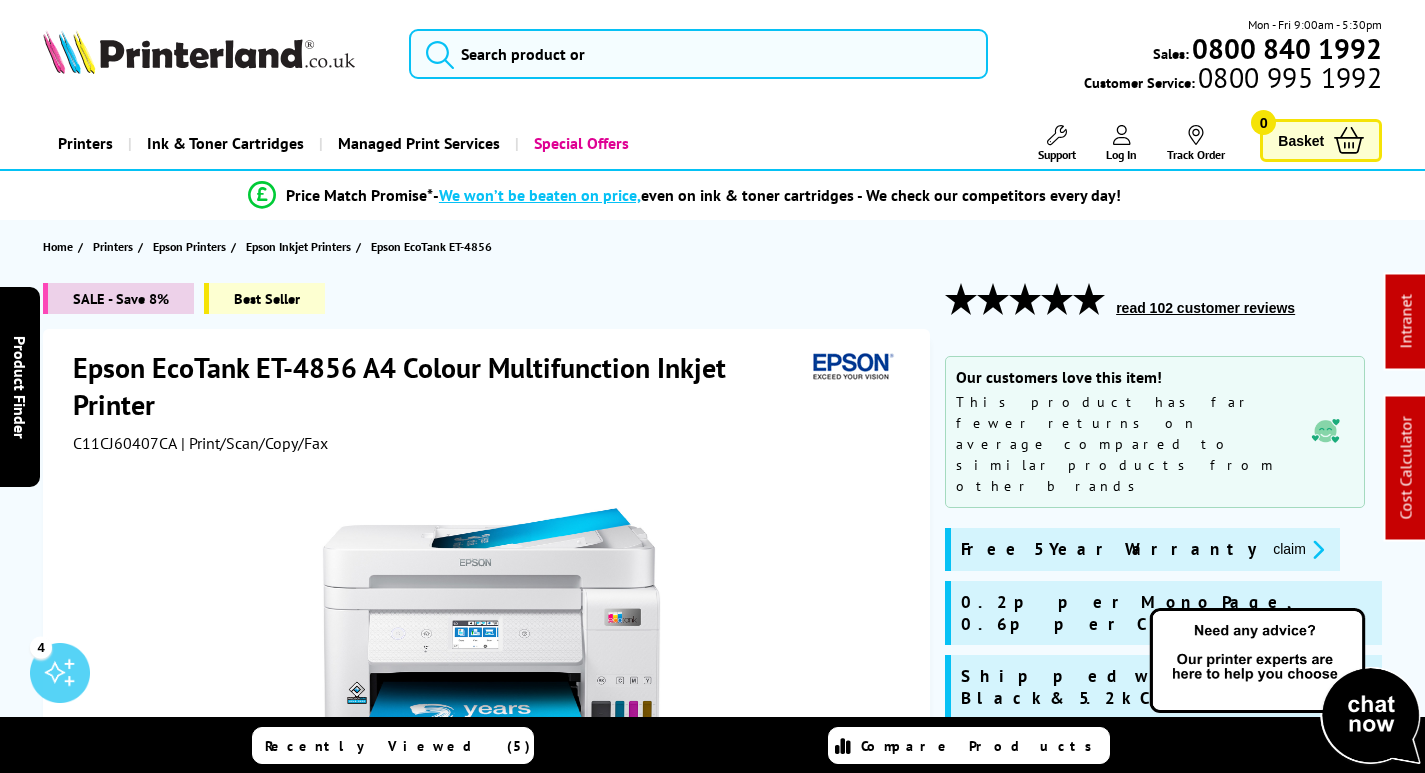 scroll, scrollTop: 0, scrollLeft: 0, axis: both 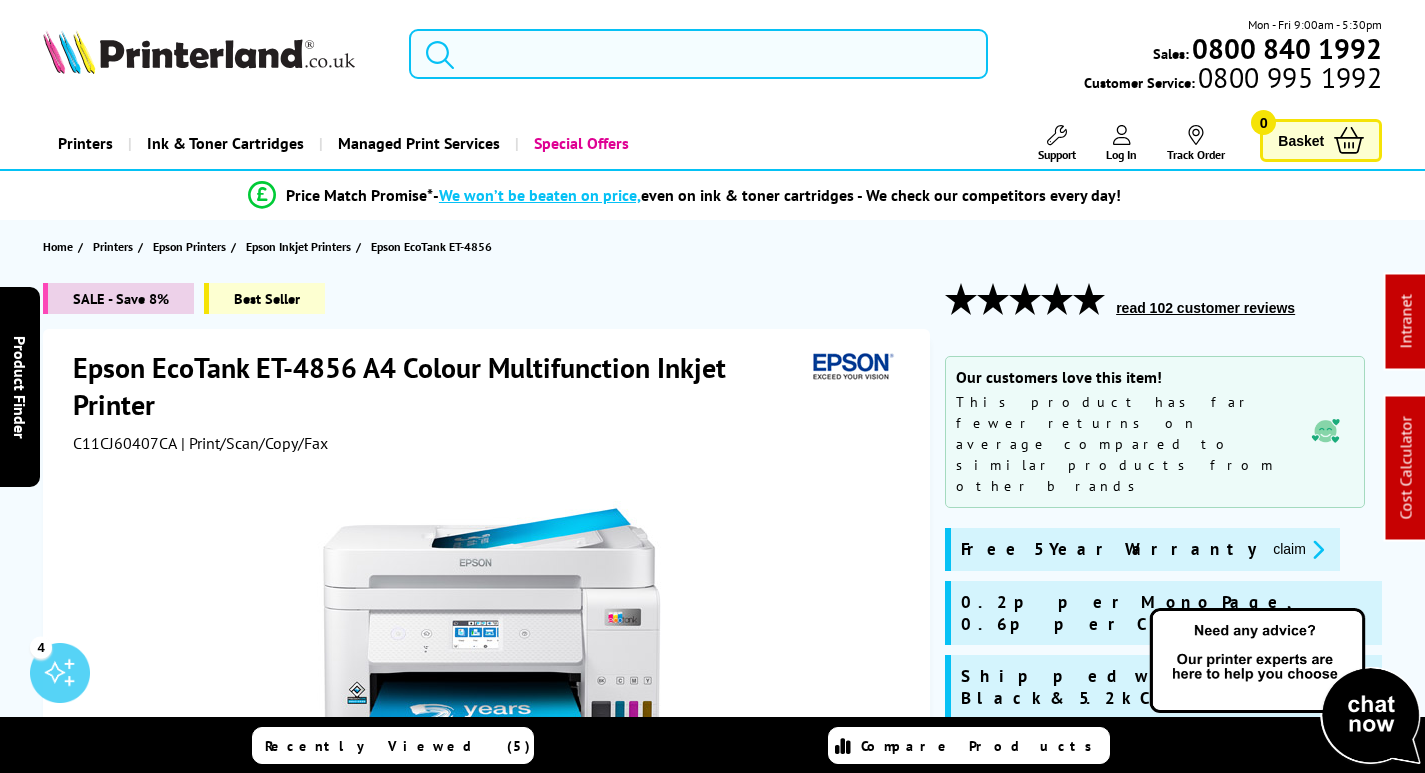 click at bounding box center [698, 54] 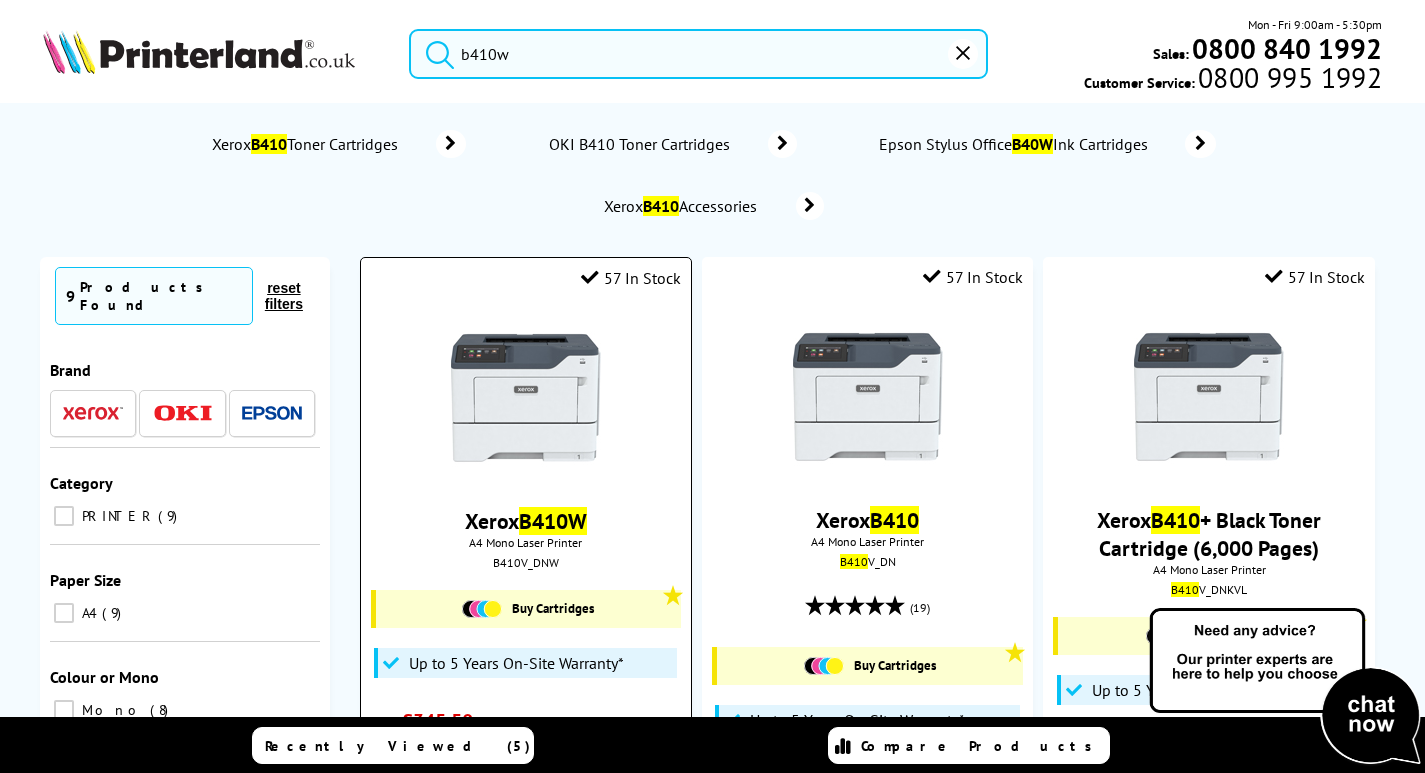 type on "b410w" 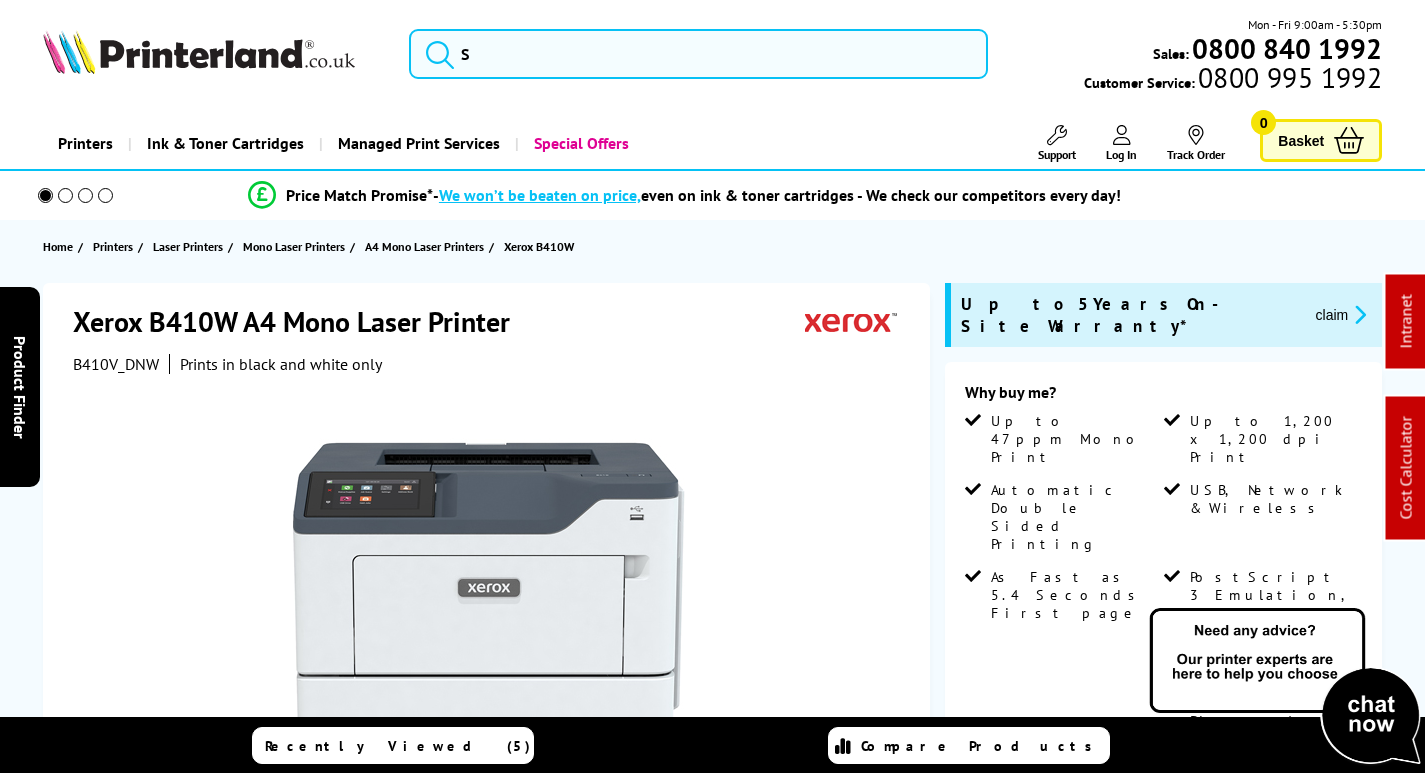 scroll, scrollTop: 0, scrollLeft: 0, axis: both 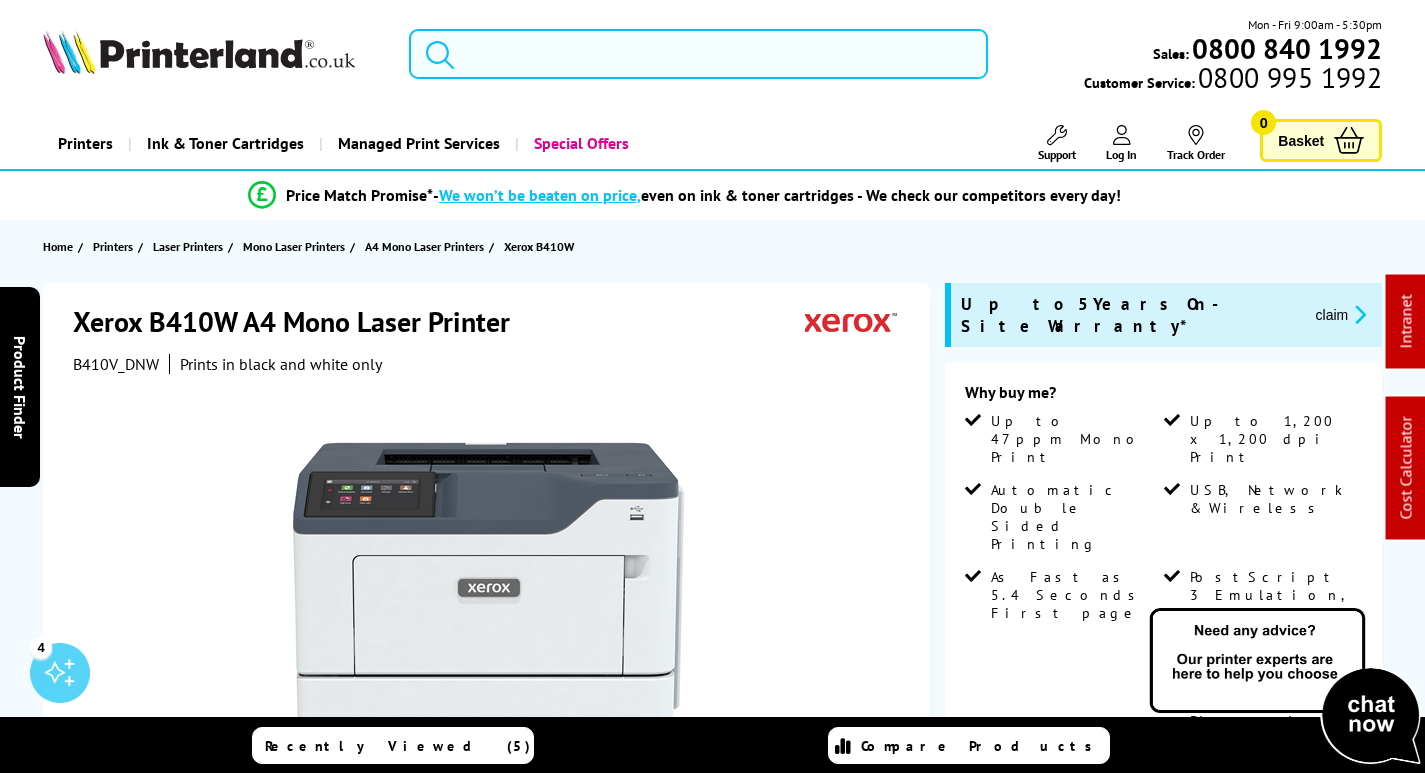click at bounding box center (698, 54) 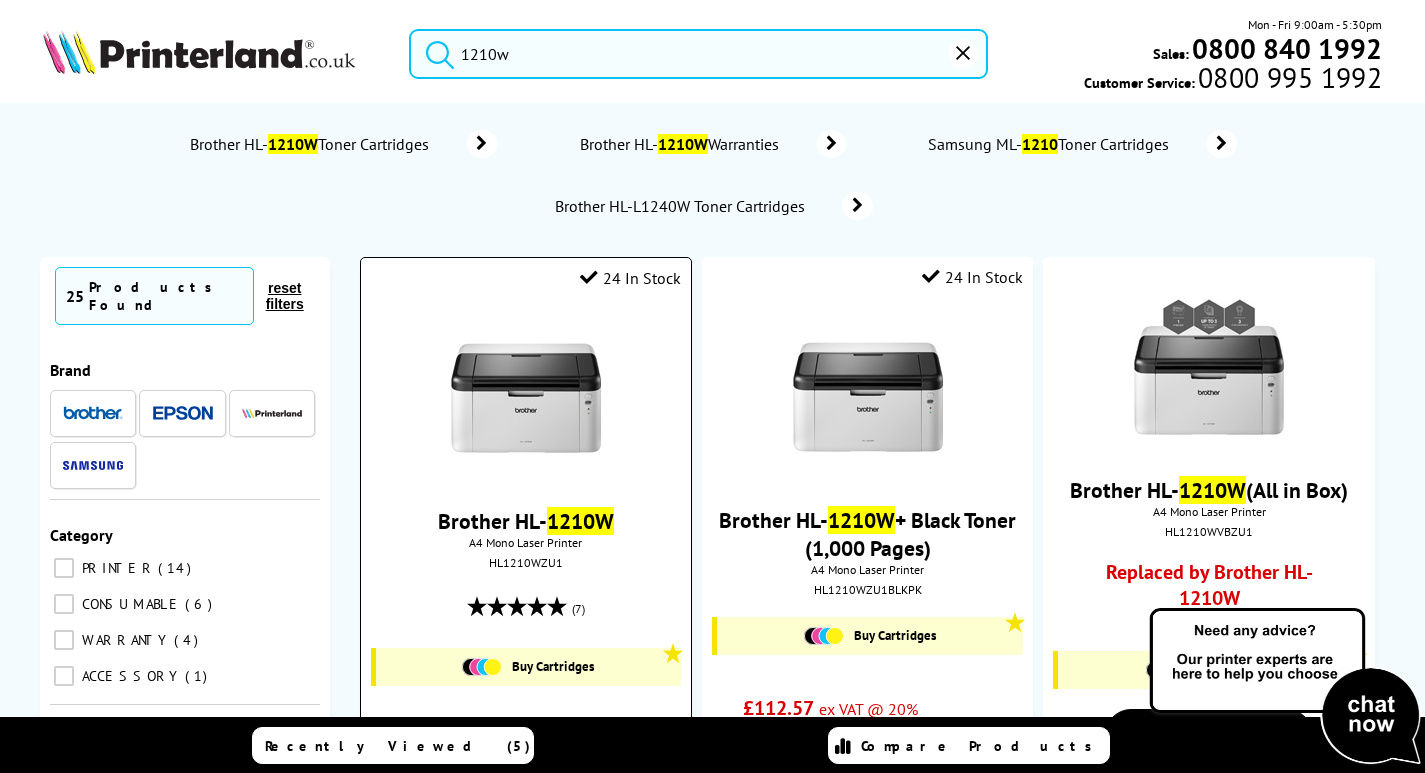 type on "1210w" 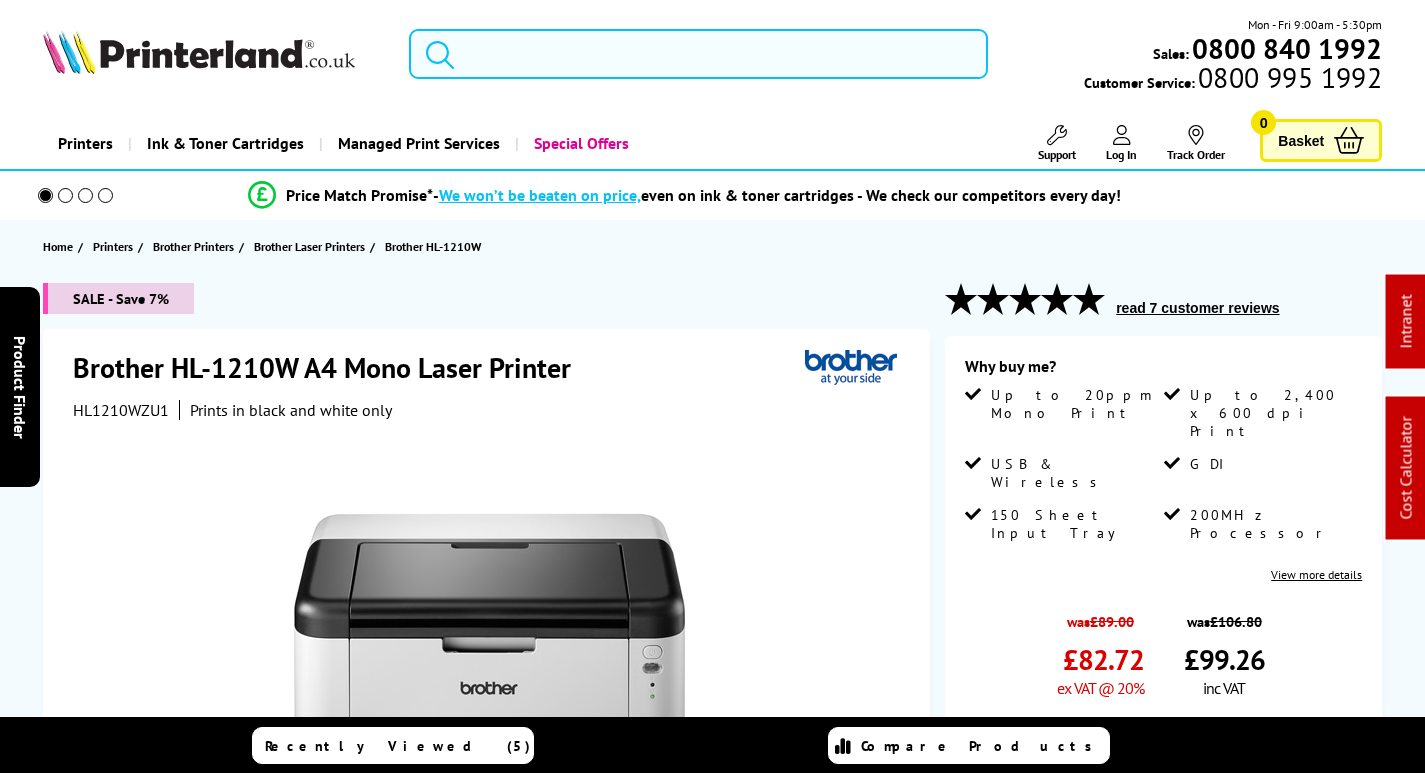 scroll, scrollTop: 0, scrollLeft: 0, axis: both 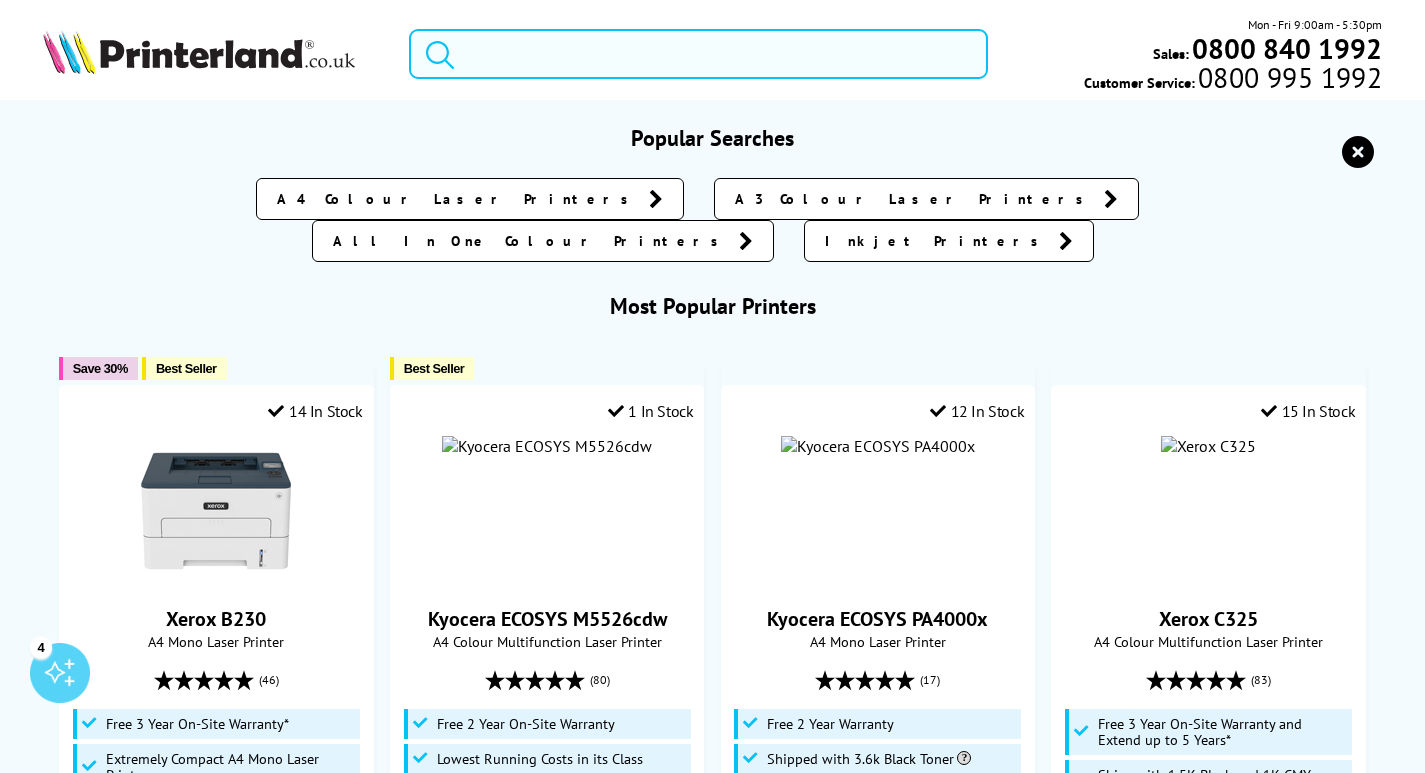 click at bounding box center [698, 54] 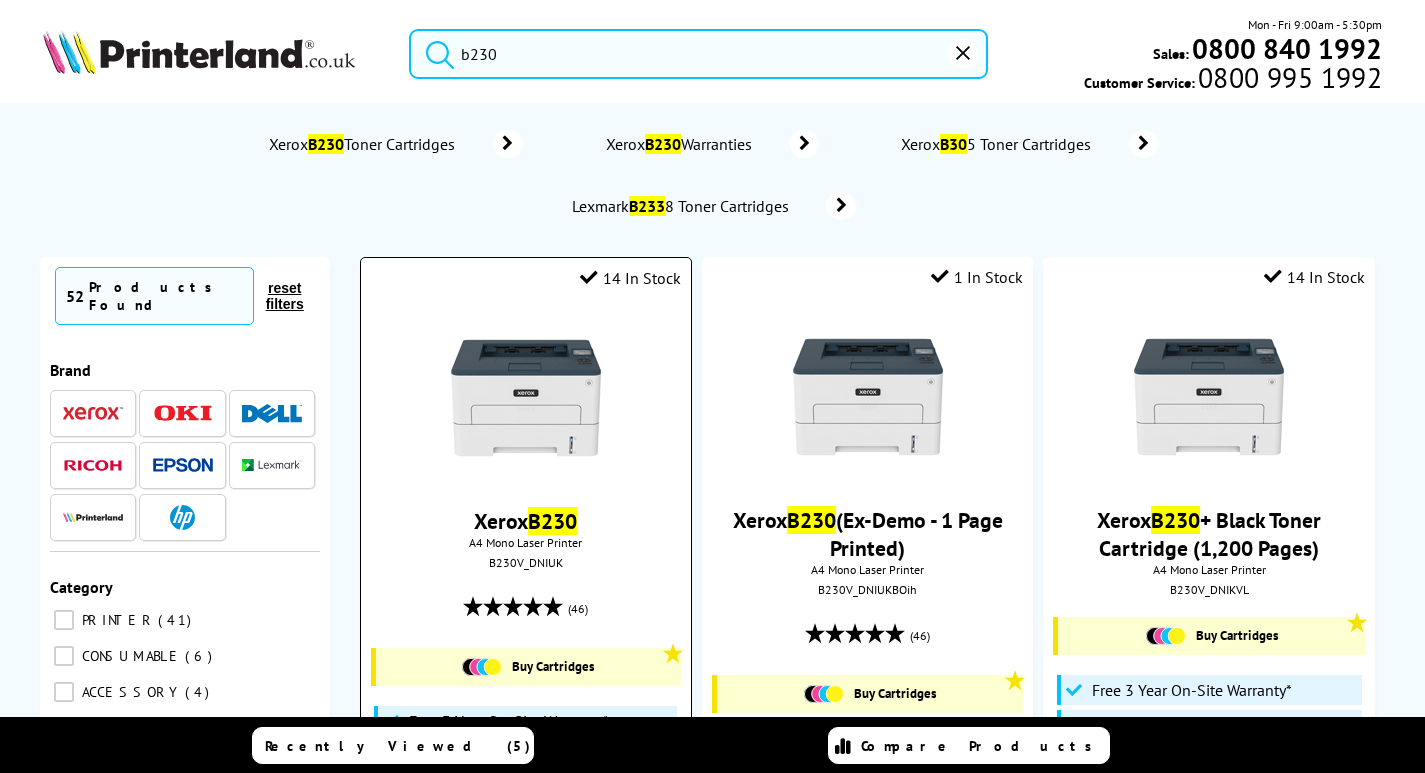 type on "b230" 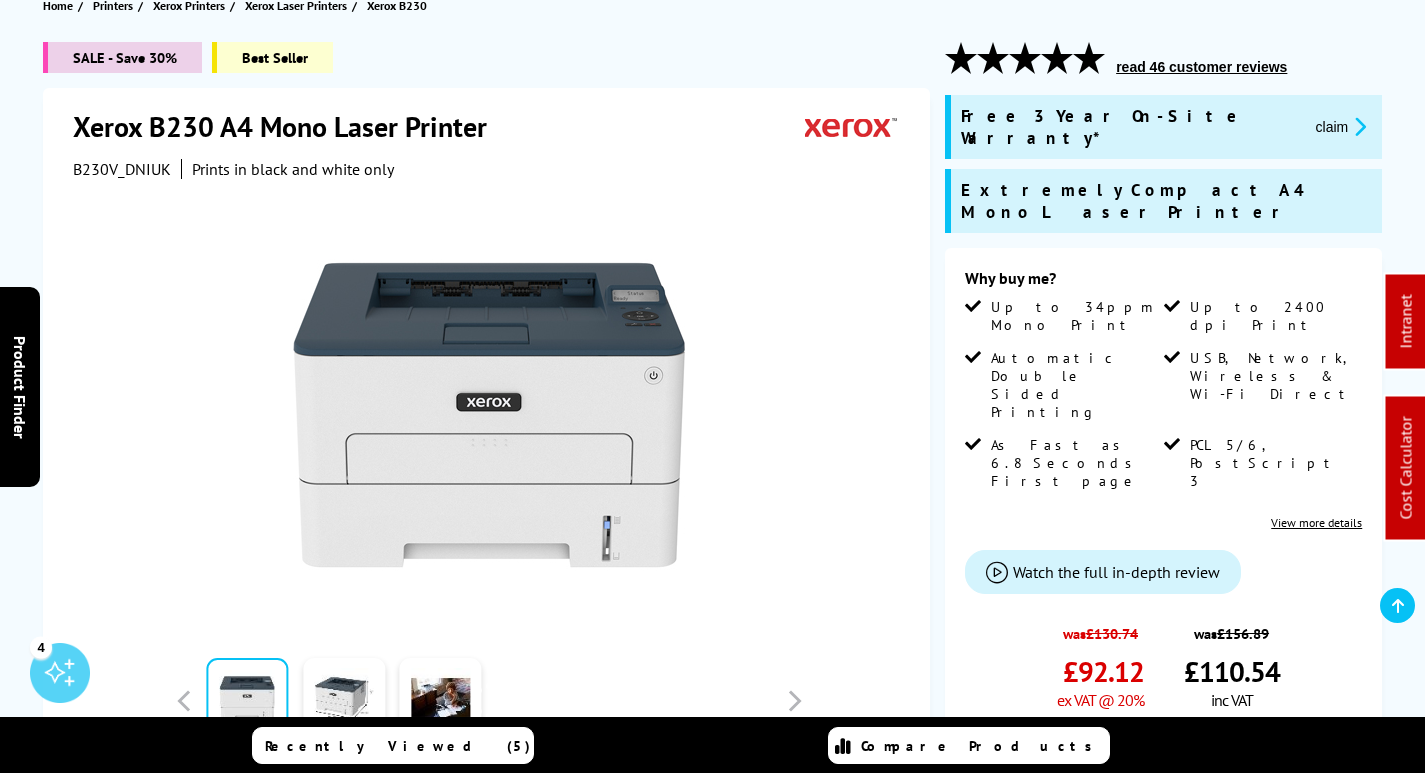 scroll, scrollTop: 300, scrollLeft: 0, axis: vertical 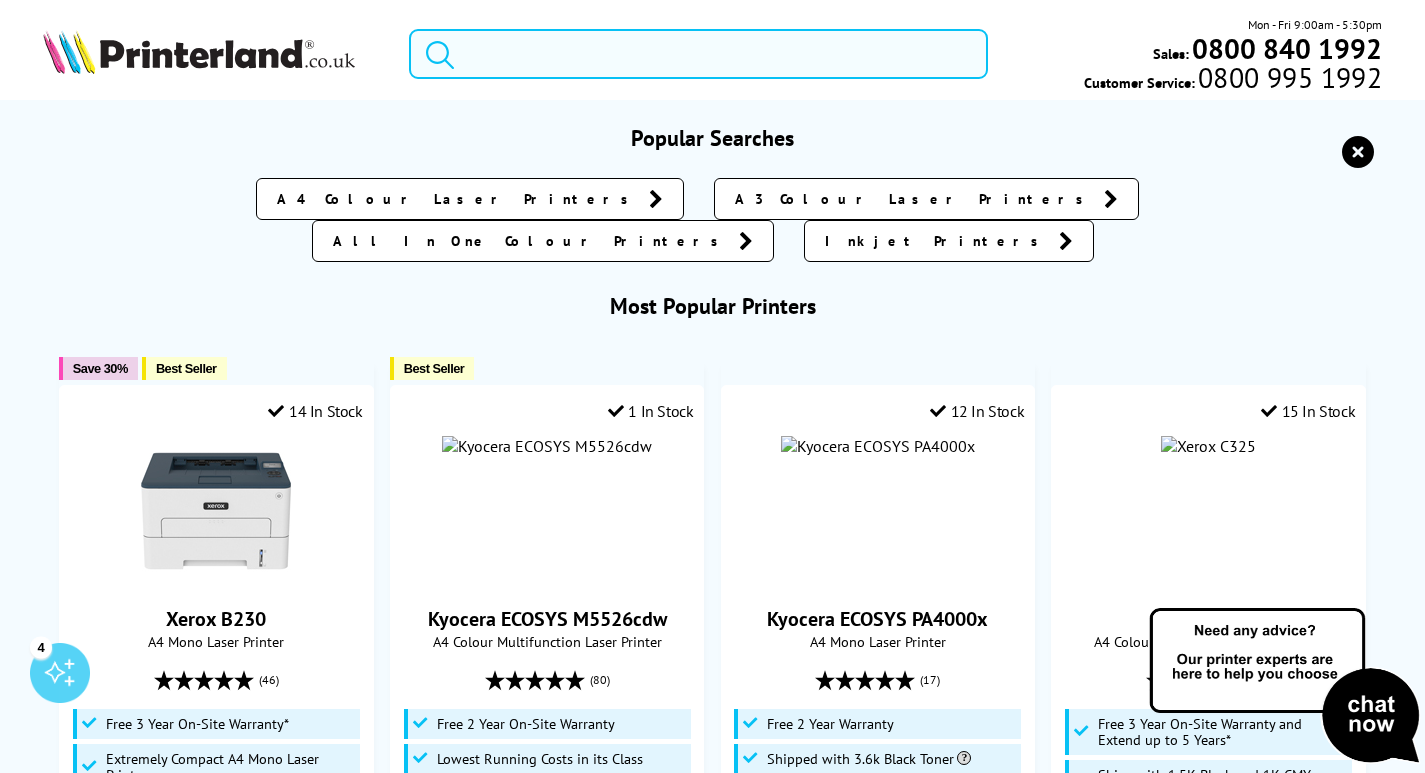 click at bounding box center [698, 54] 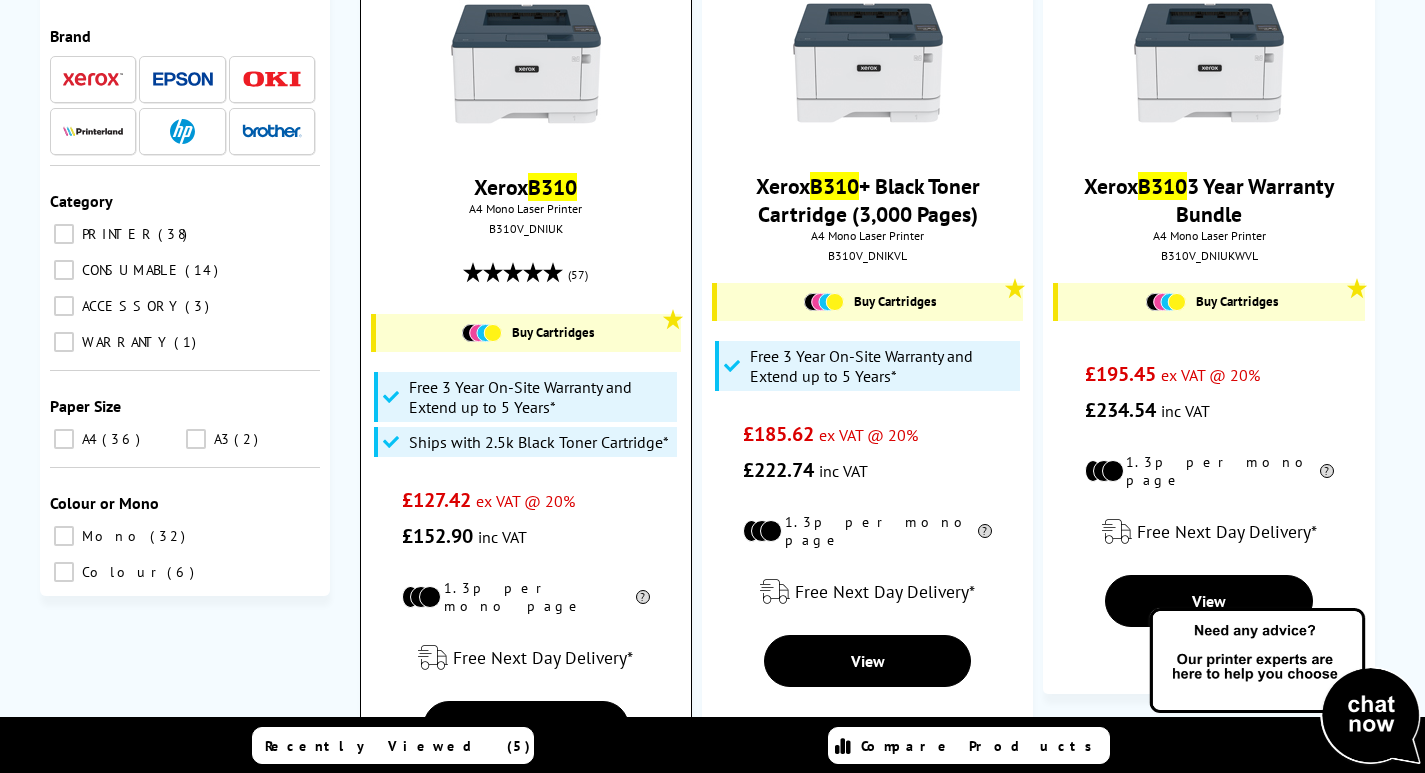 scroll, scrollTop: 200, scrollLeft: 0, axis: vertical 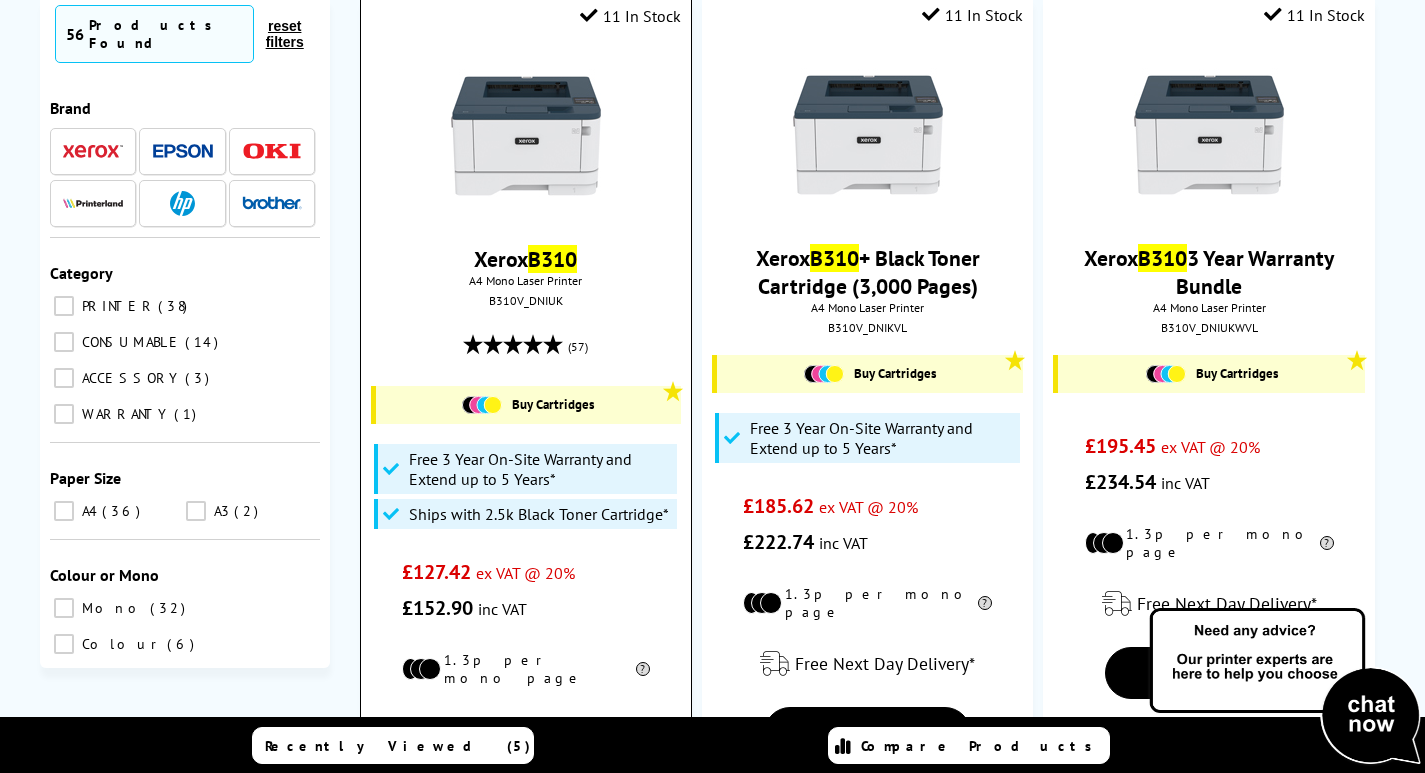 type on "b310" 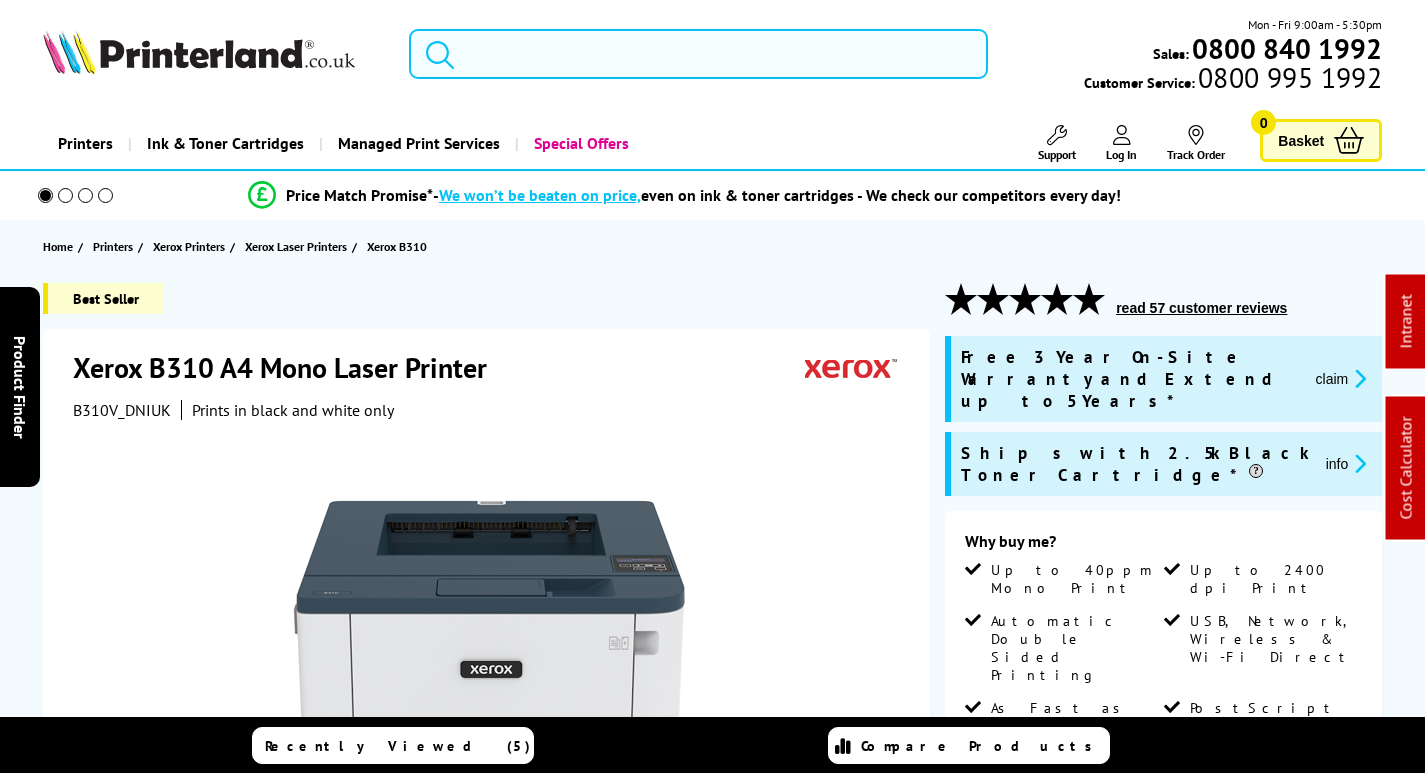 scroll, scrollTop: 0, scrollLeft: 0, axis: both 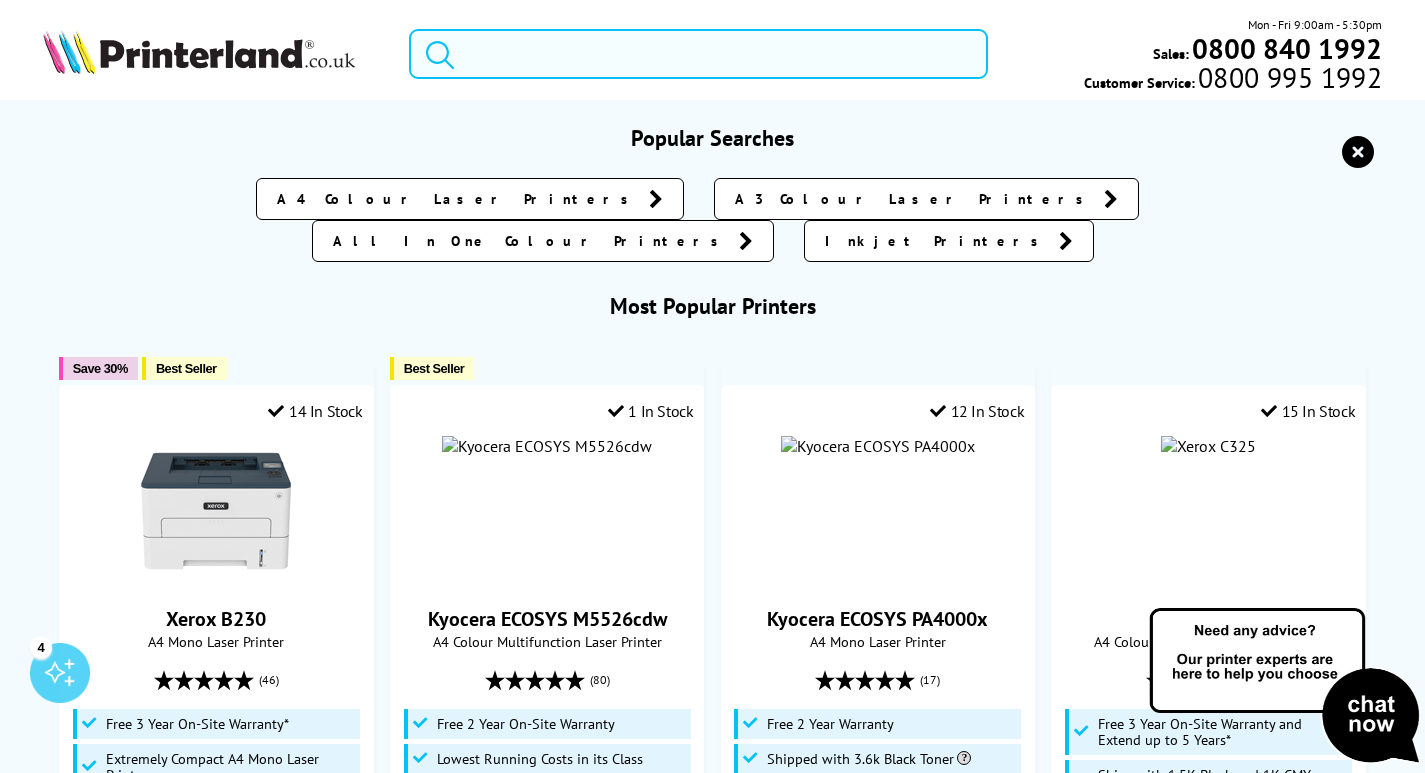 click at bounding box center (698, 54) 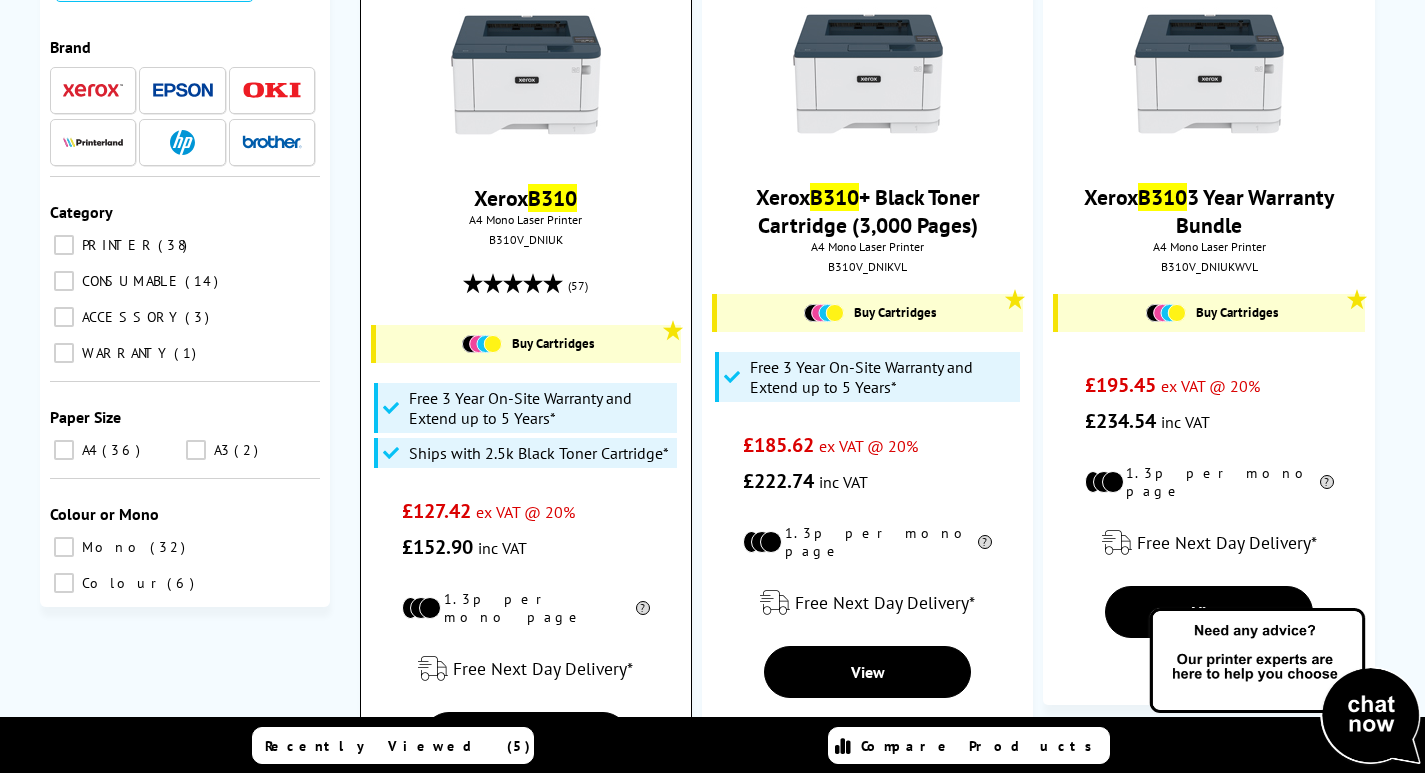 scroll, scrollTop: 300, scrollLeft: 0, axis: vertical 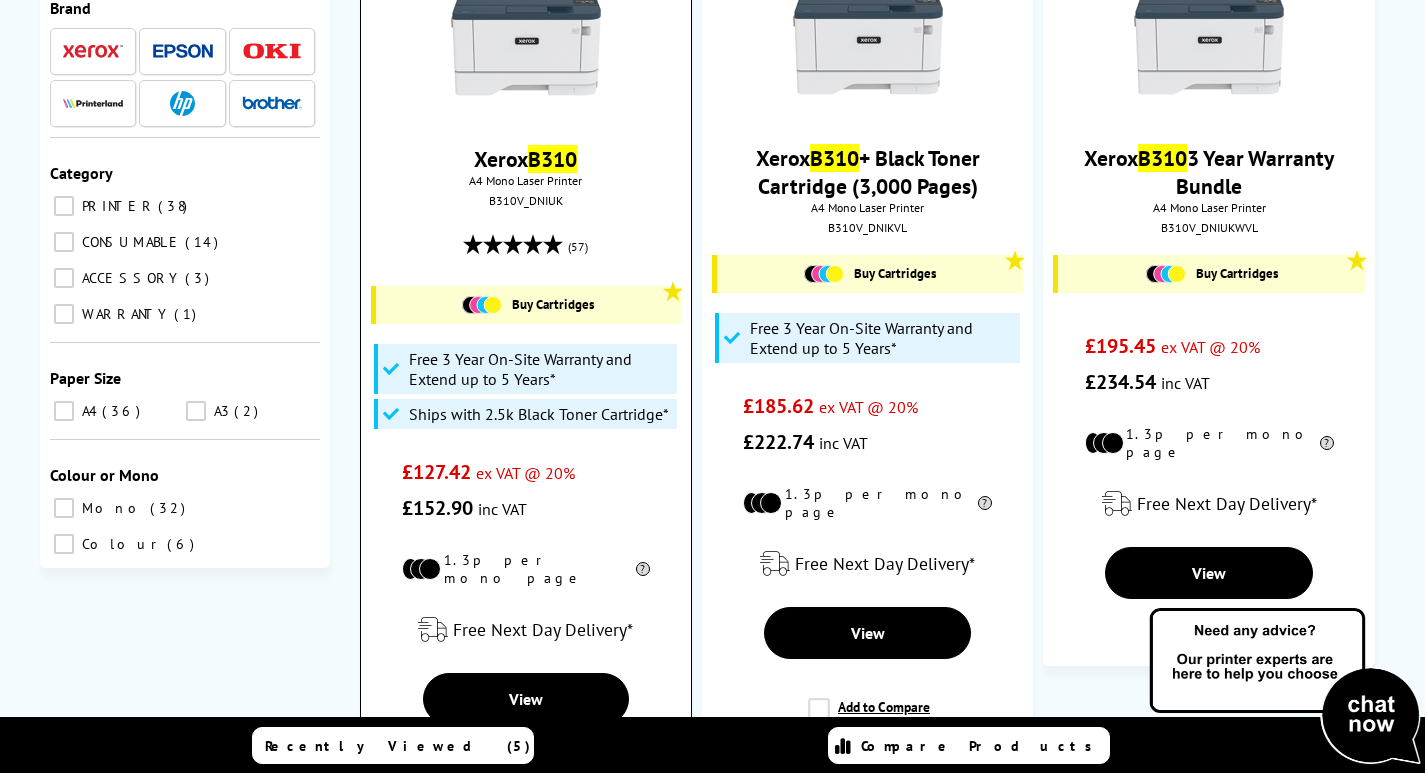 type on "b310" 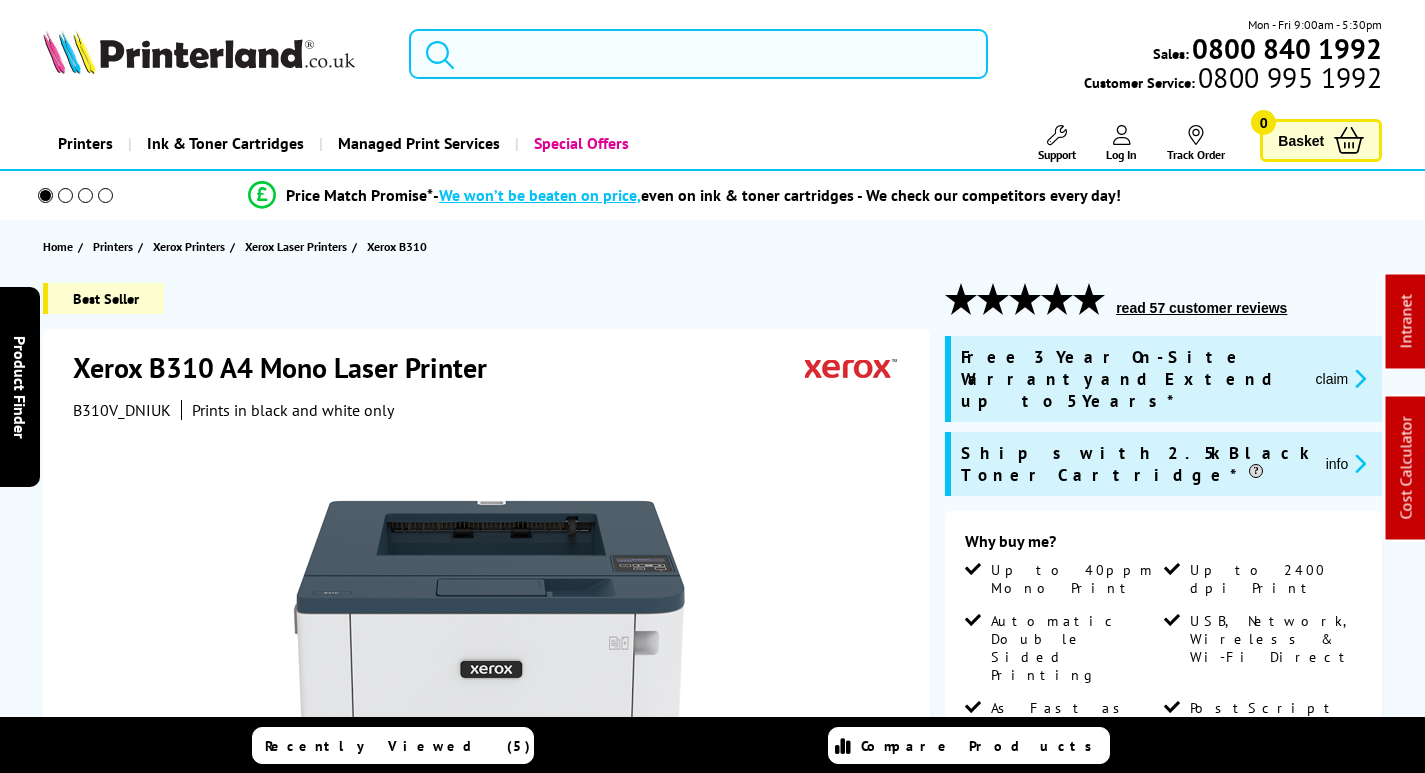 scroll, scrollTop: 0, scrollLeft: 0, axis: both 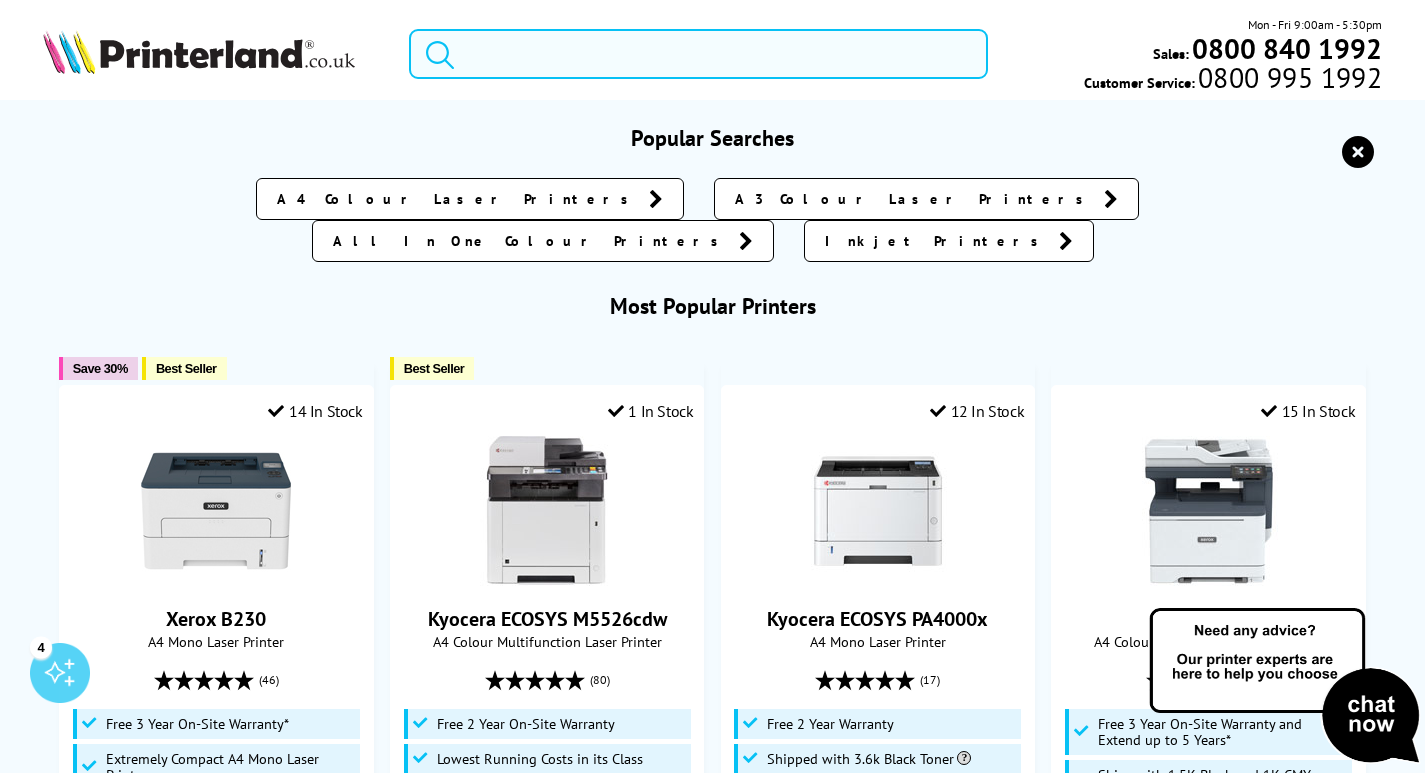 click at bounding box center (698, 54) 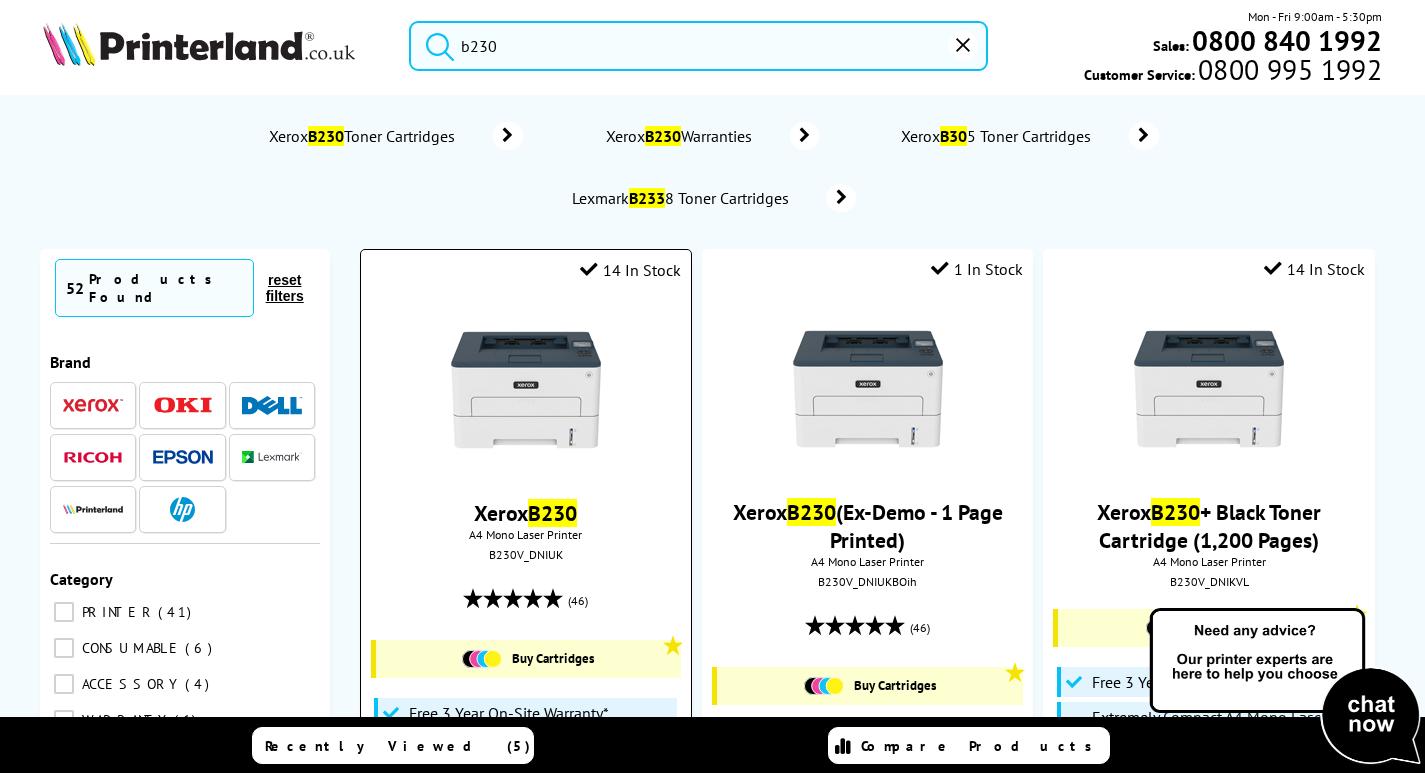 scroll, scrollTop: 0, scrollLeft: 0, axis: both 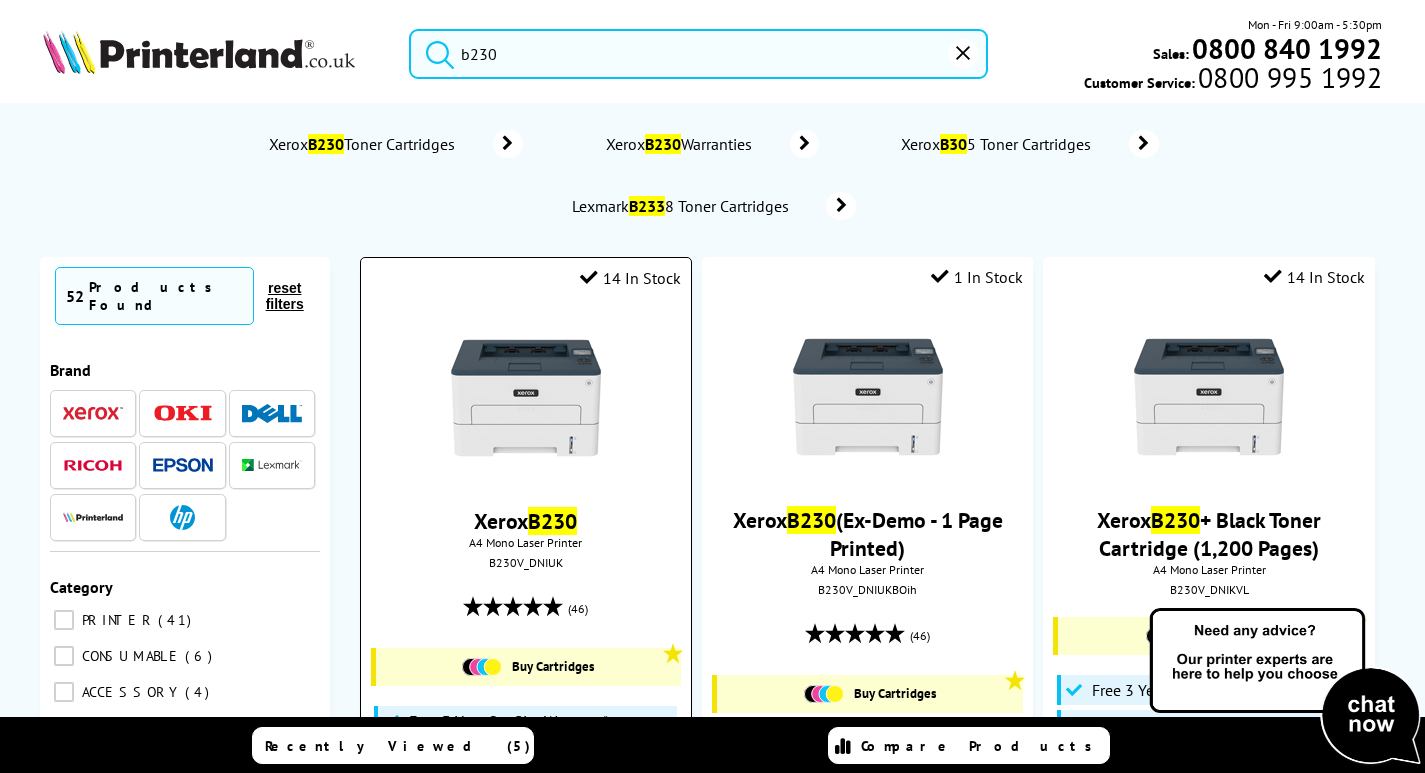 type on "b230" 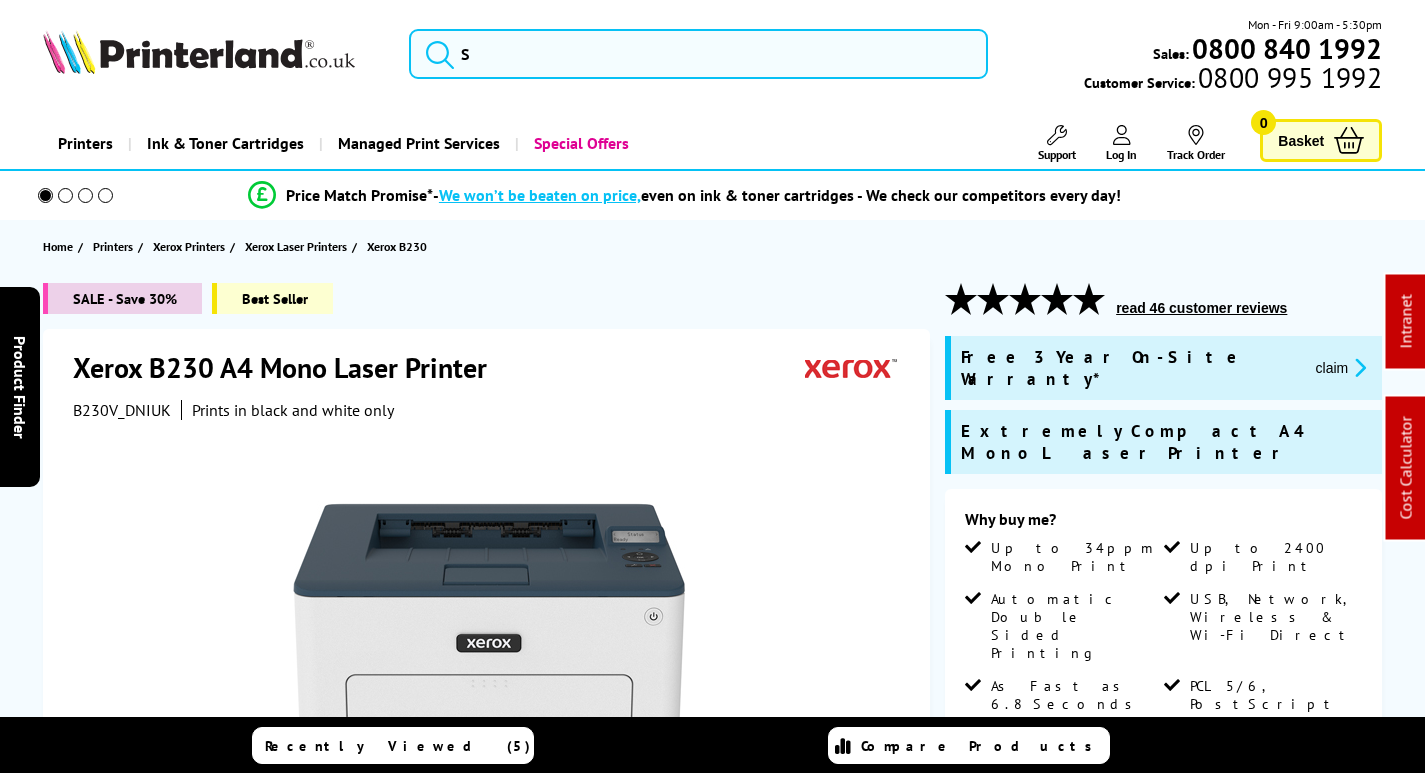 scroll, scrollTop: 0, scrollLeft: 0, axis: both 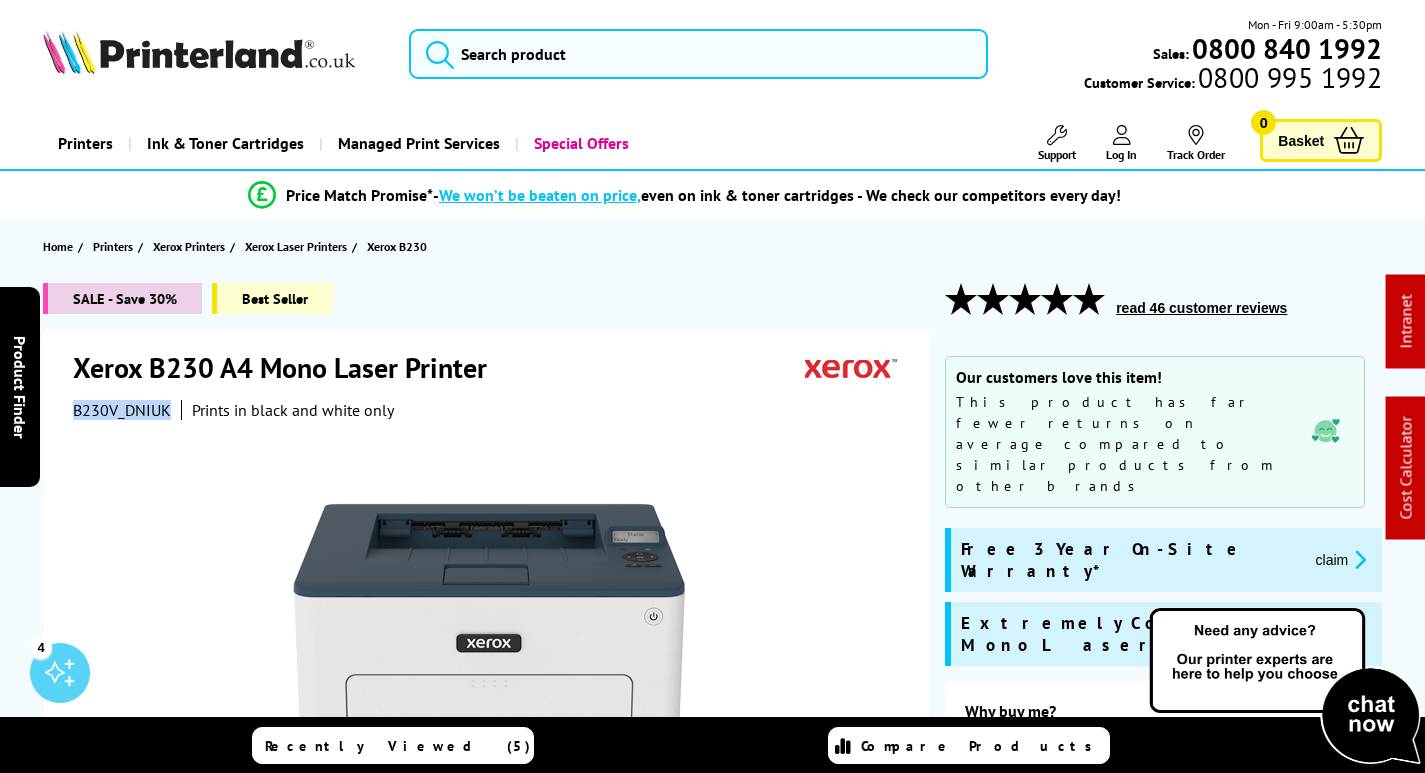 drag, startPoint x: 139, startPoint y: 408, endPoint x: 77, endPoint y: 410, distance: 62.03225 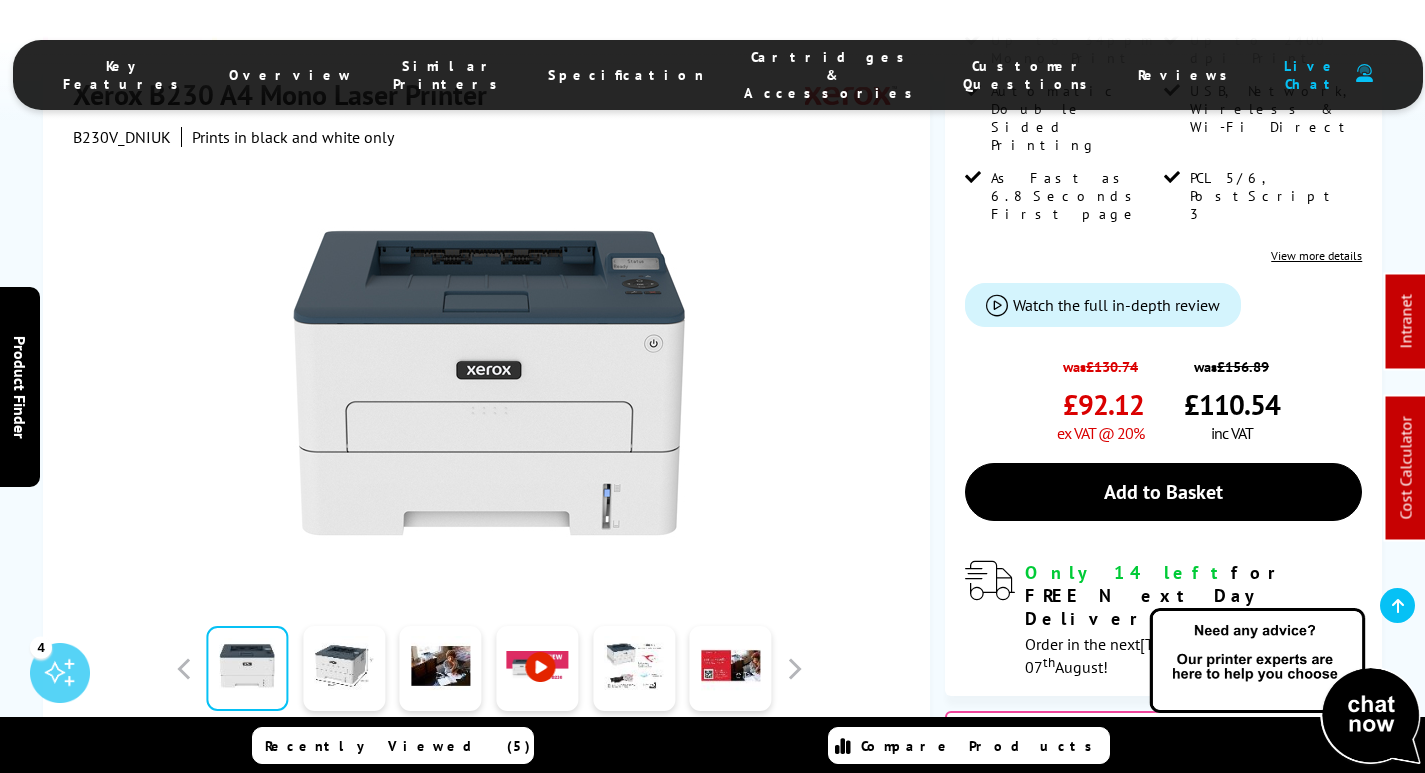 click on "Cartridges & Accessories" at bounding box center (833, 75) 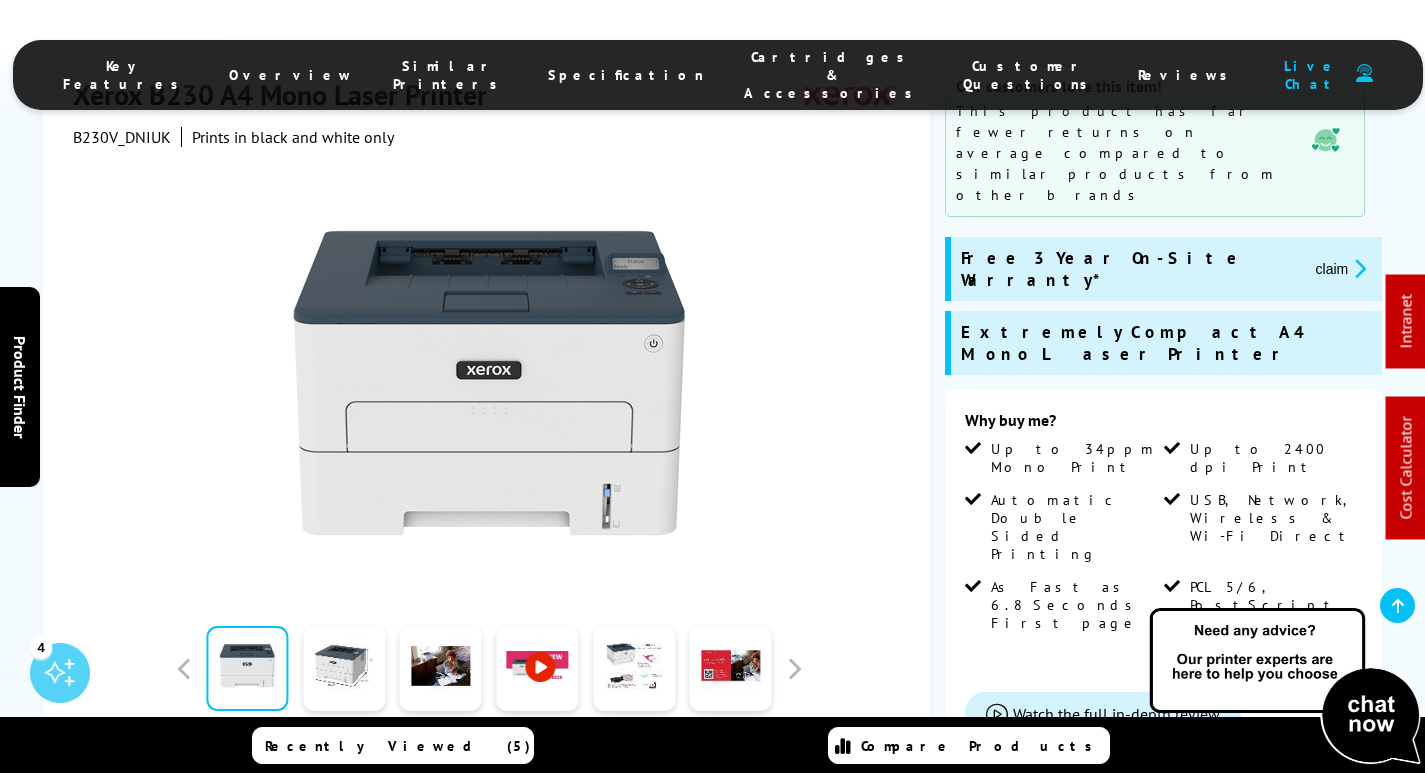scroll, scrollTop: 0, scrollLeft: 0, axis: both 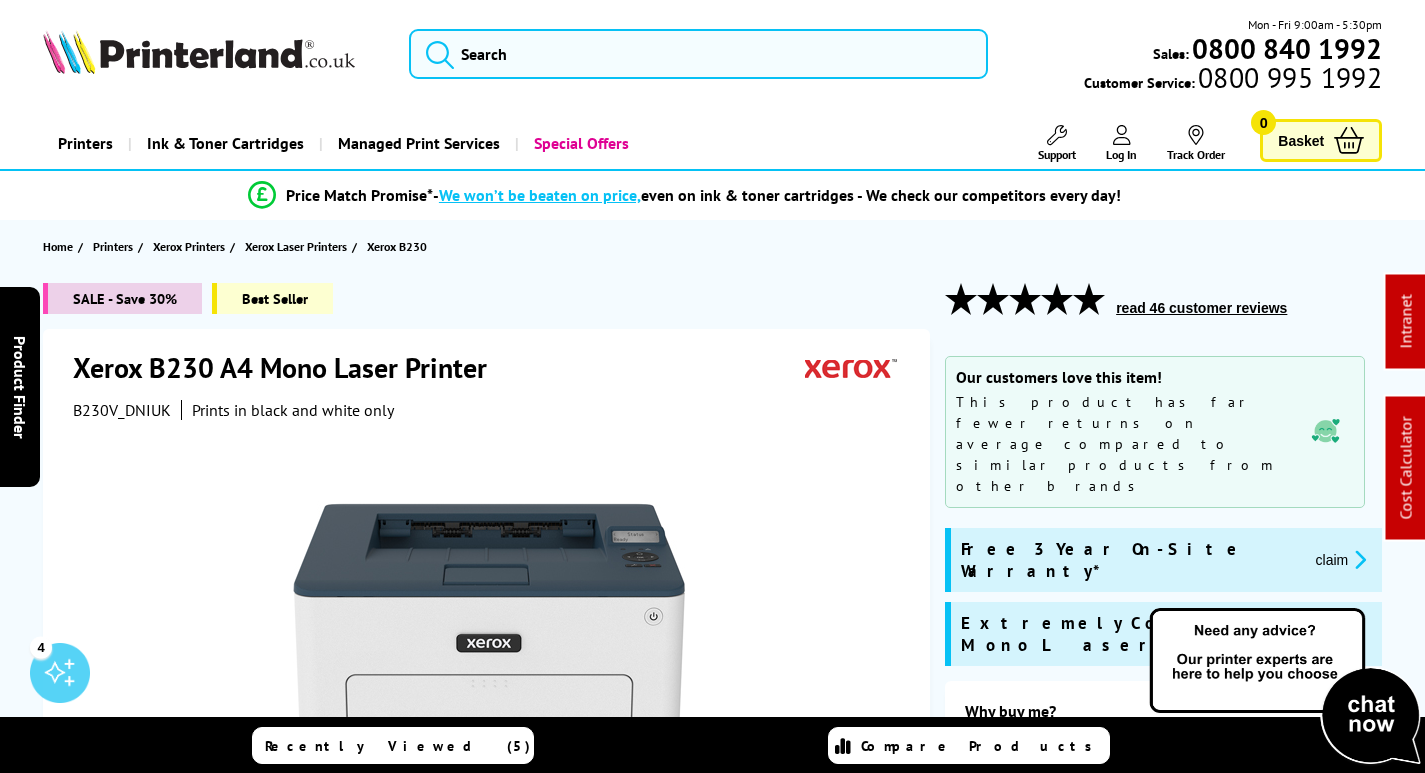 click at bounding box center [1357, 559] 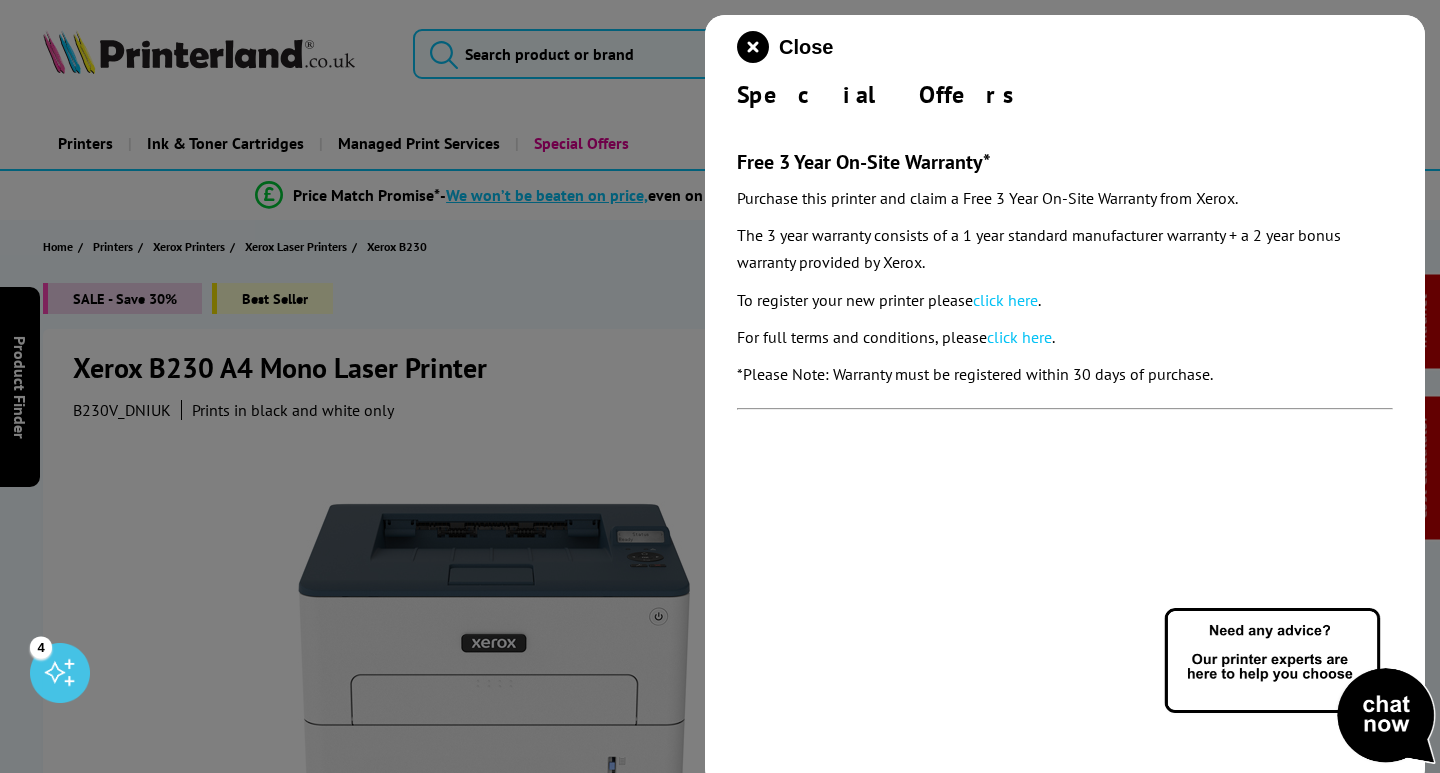 click on "click here" at bounding box center [1005, 300] 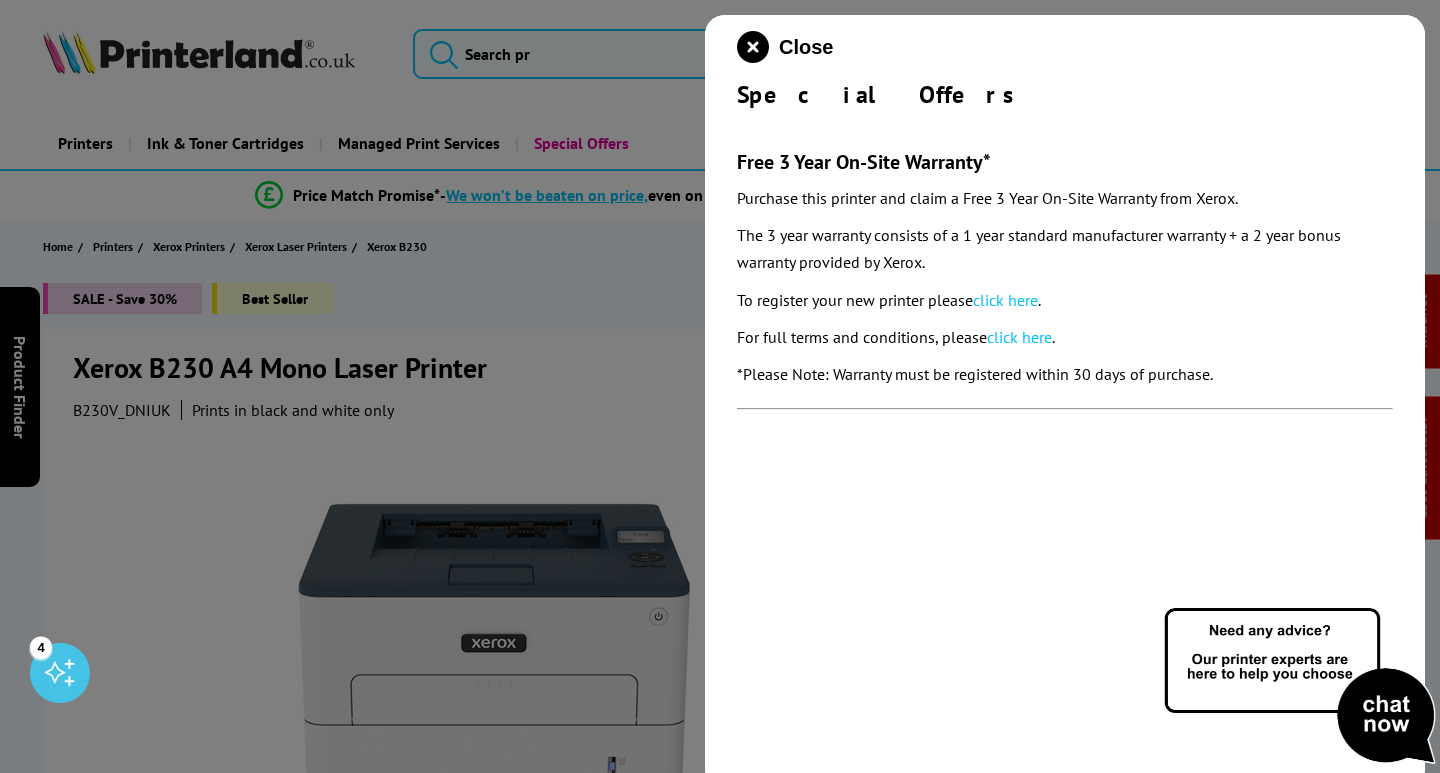 click at bounding box center (753, 47) 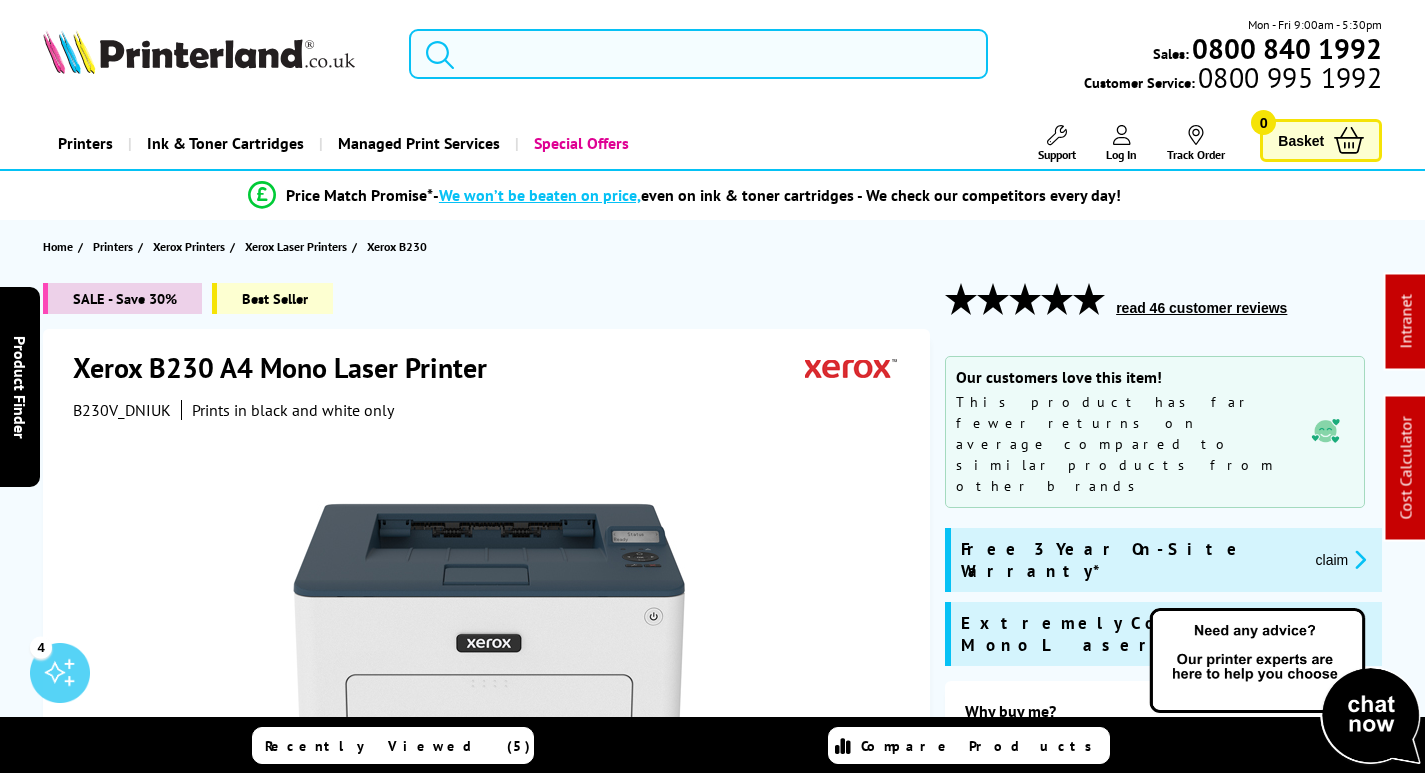 click at bounding box center (698, 54) 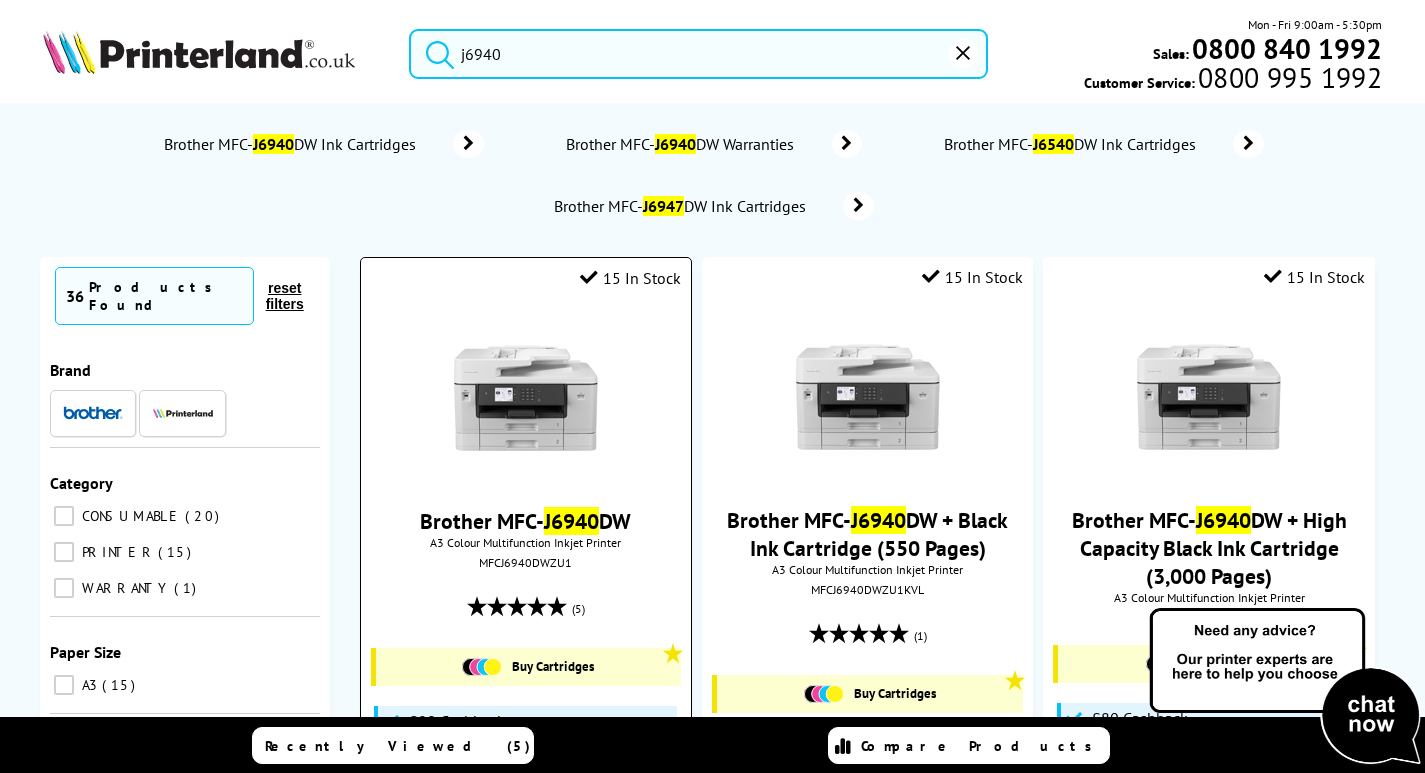 type on "j6940" 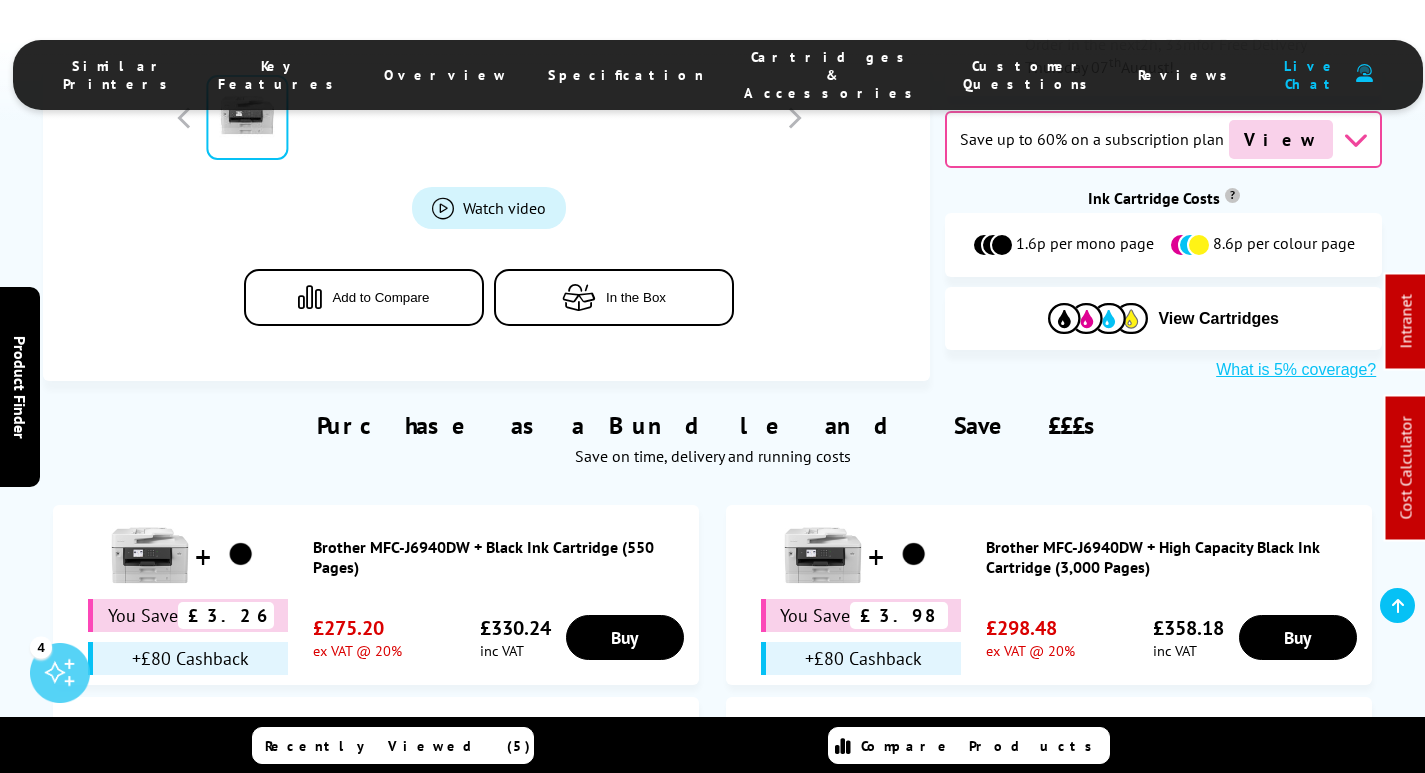 scroll, scrollTop: 1200, scrollLeft: 0, axis: vertical 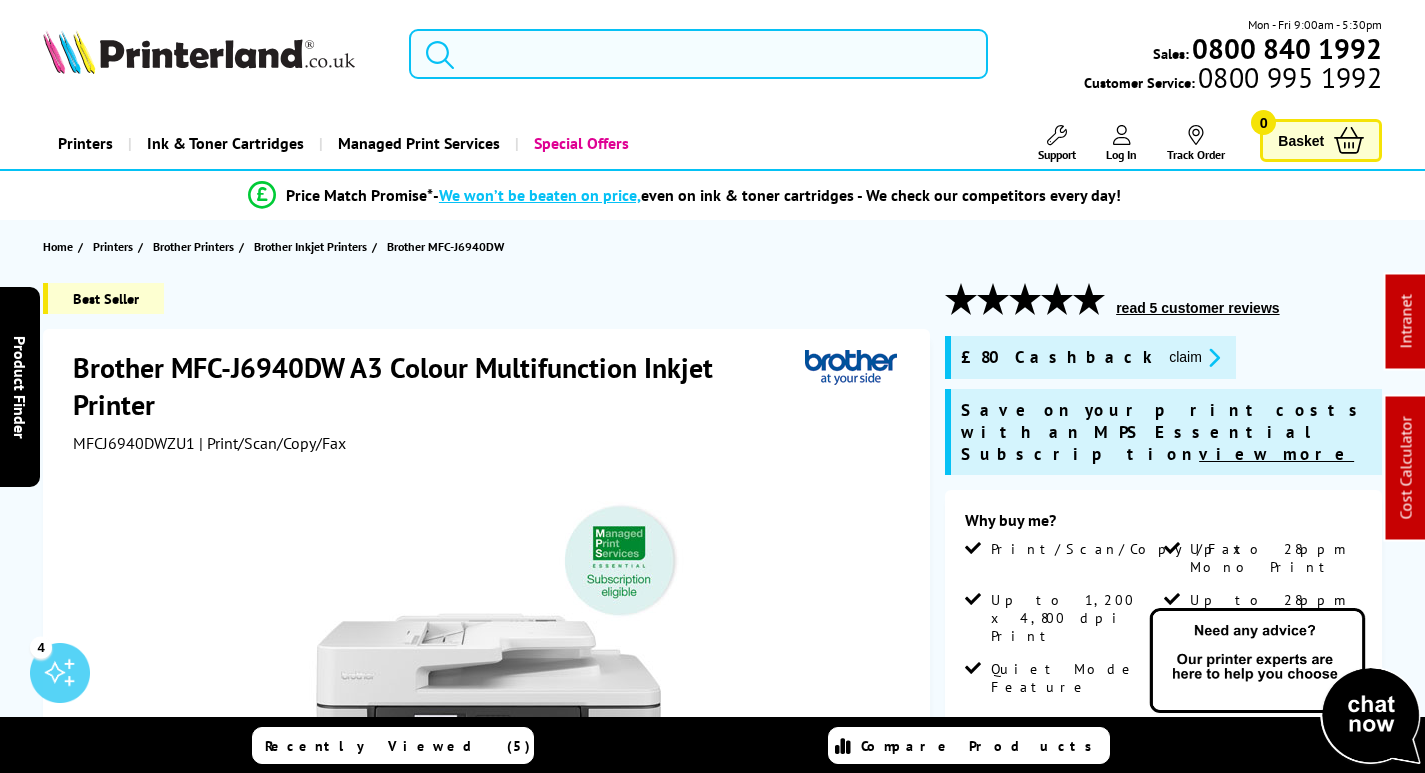 click at bounding box center (698, 54) 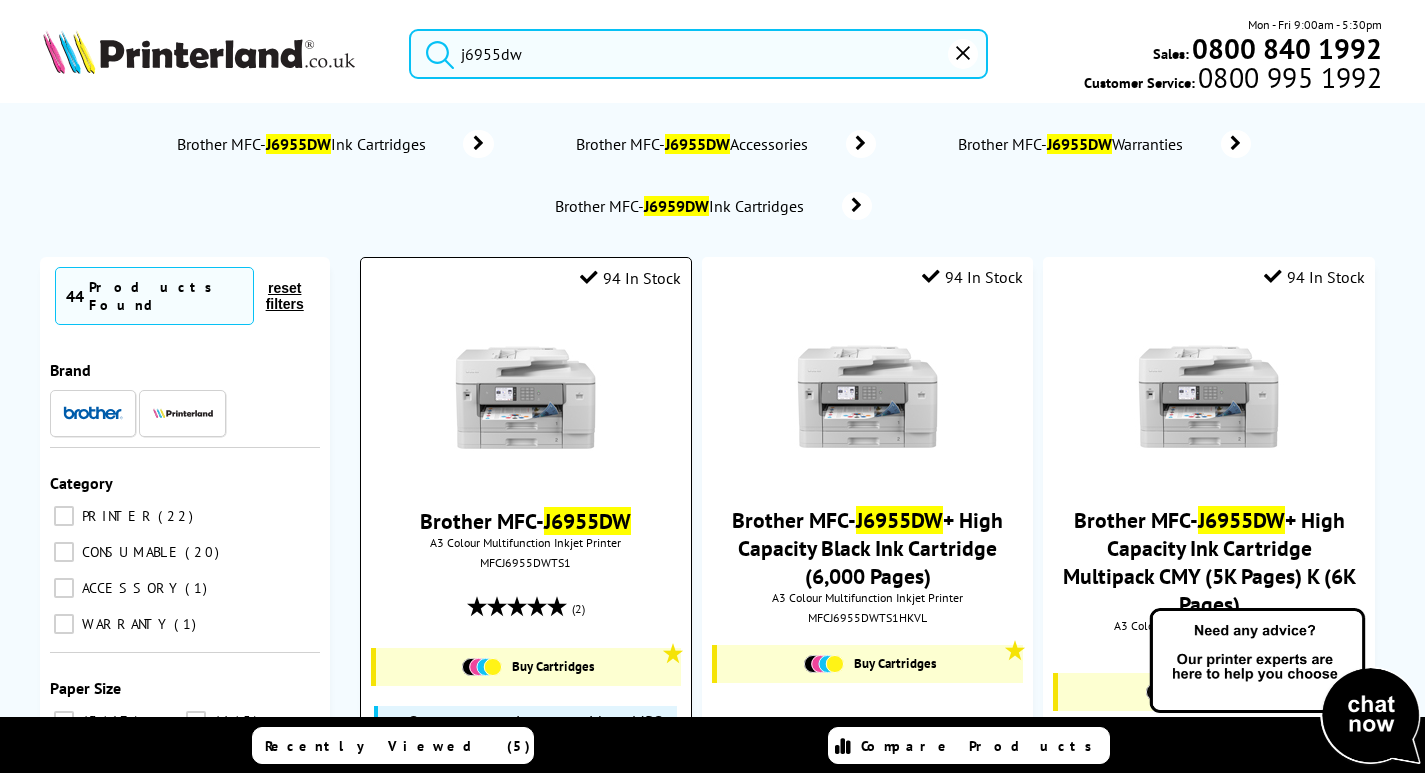 type on "j6955dw" 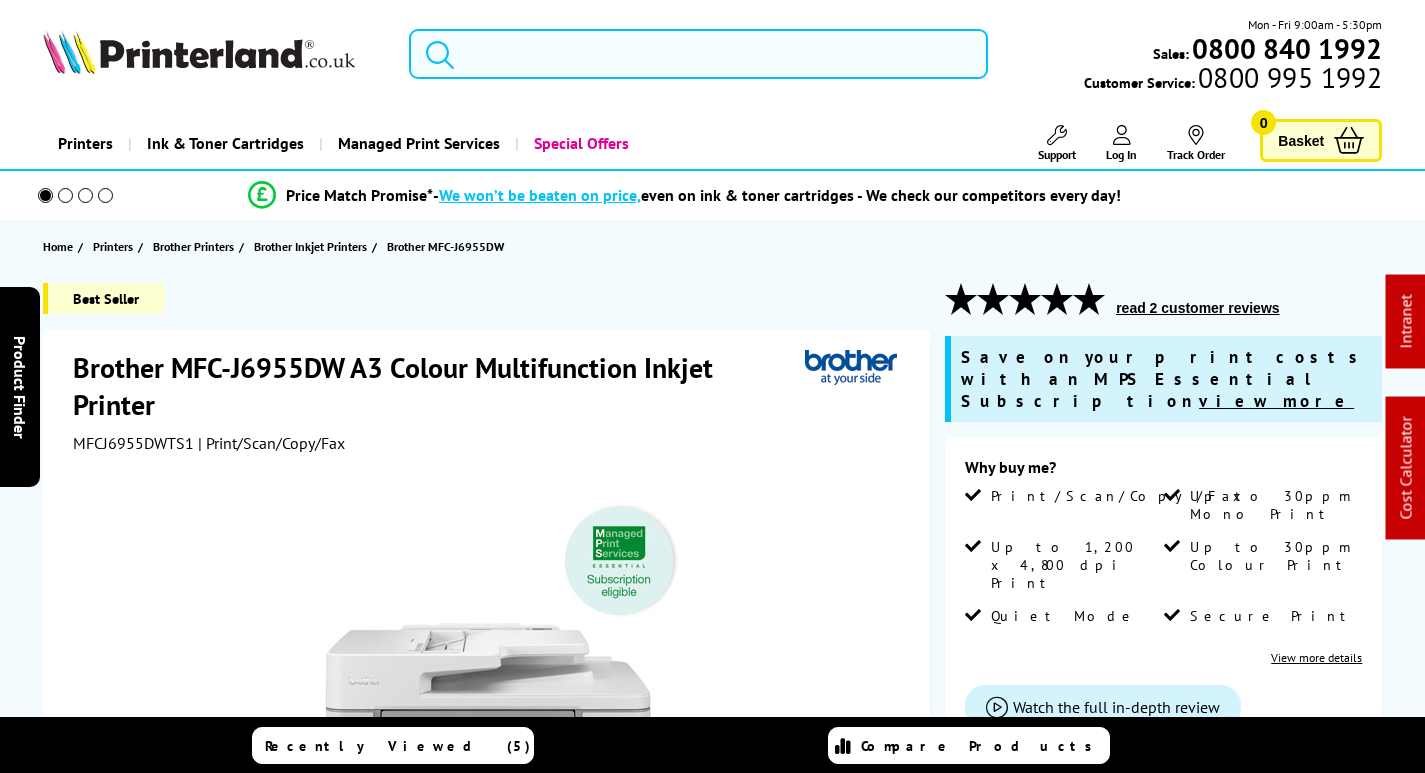 scroll, scrollTop: 0, scrollLeft: 0, axis: both 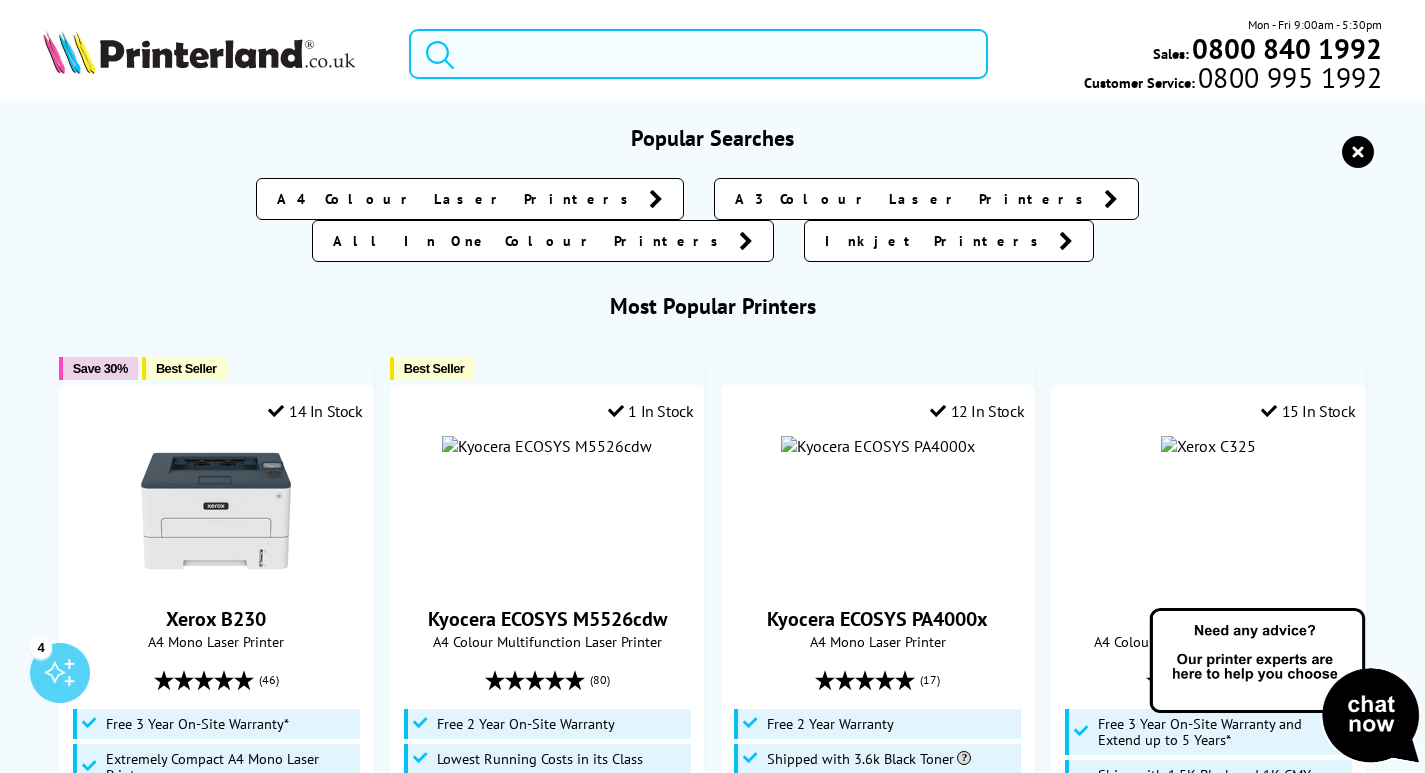click at bounding box center (698, 54) 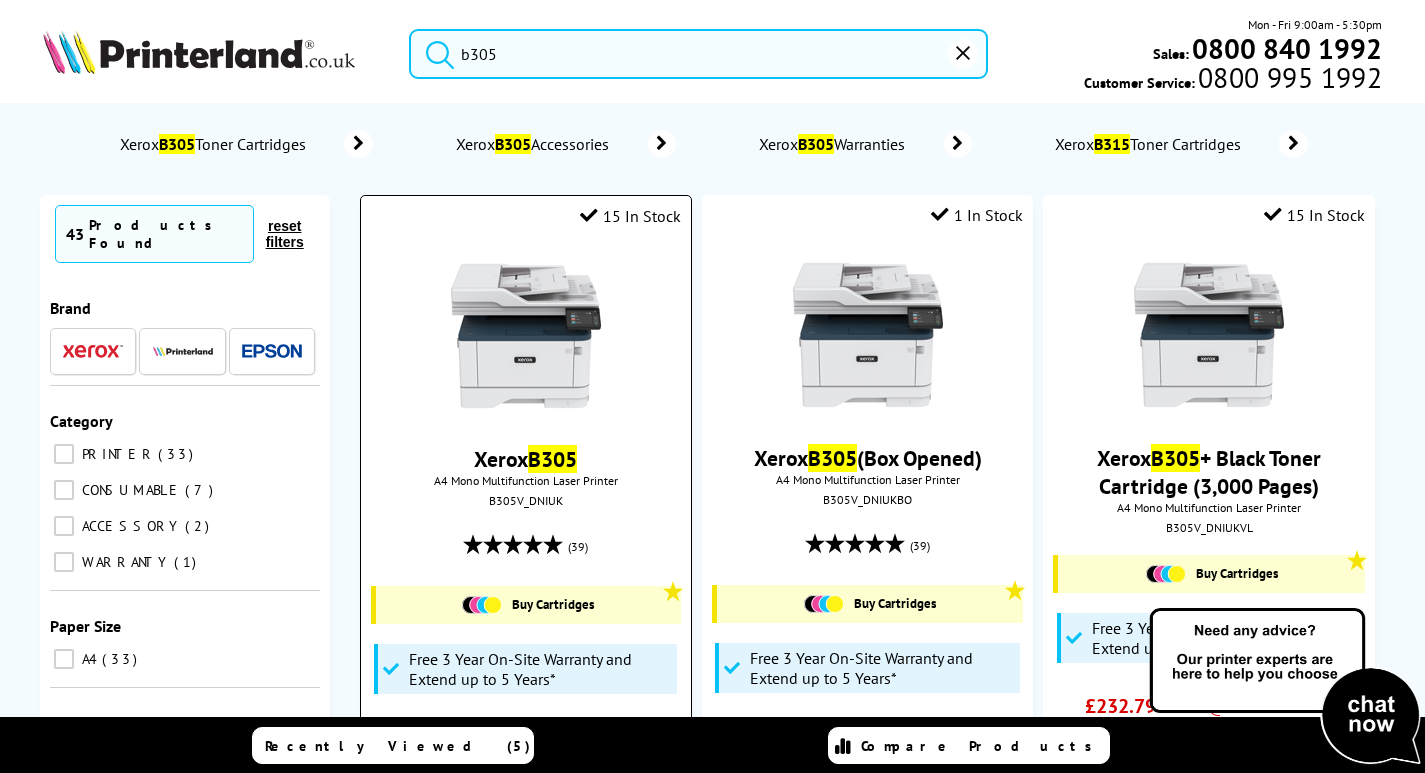 type on "b305" 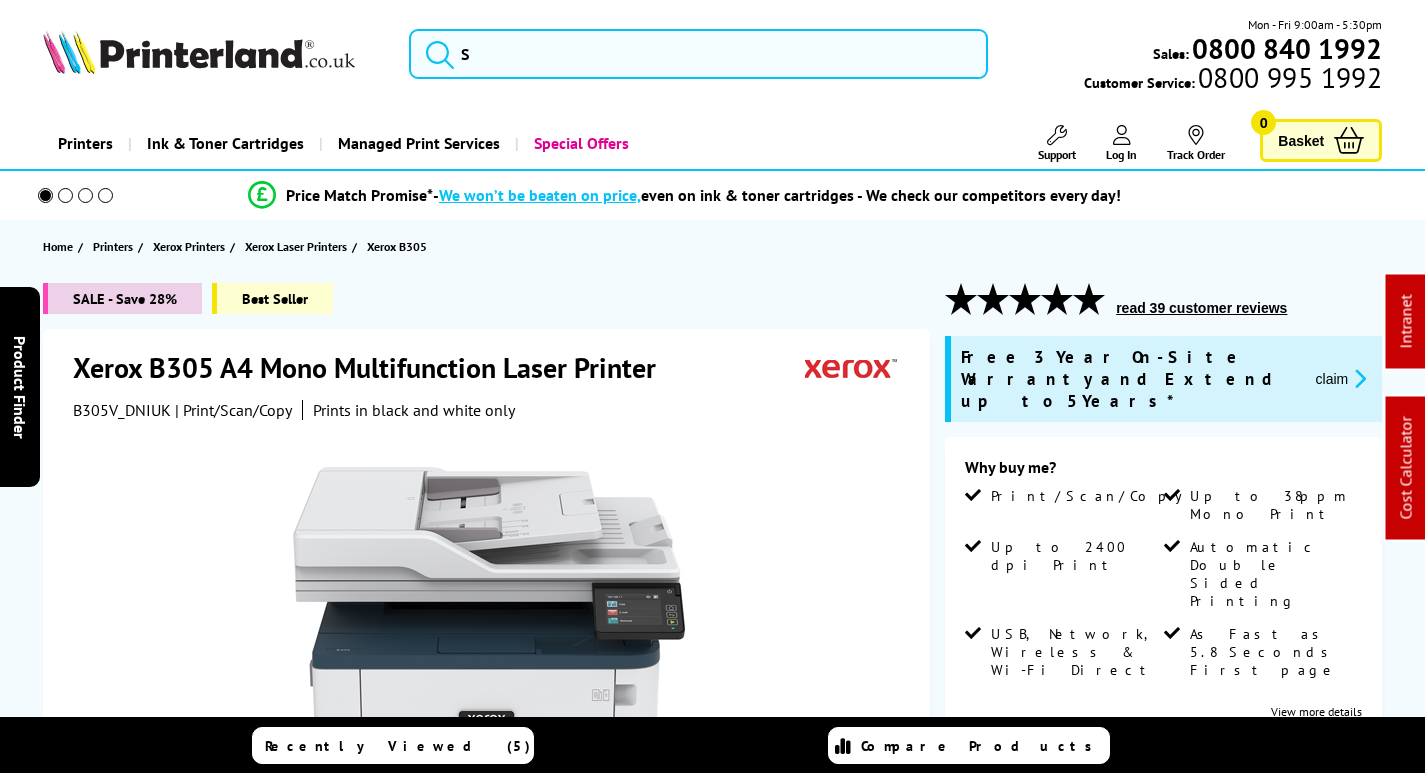 scroll, scrollTop: 0, scrollLeft: 0, axis: both 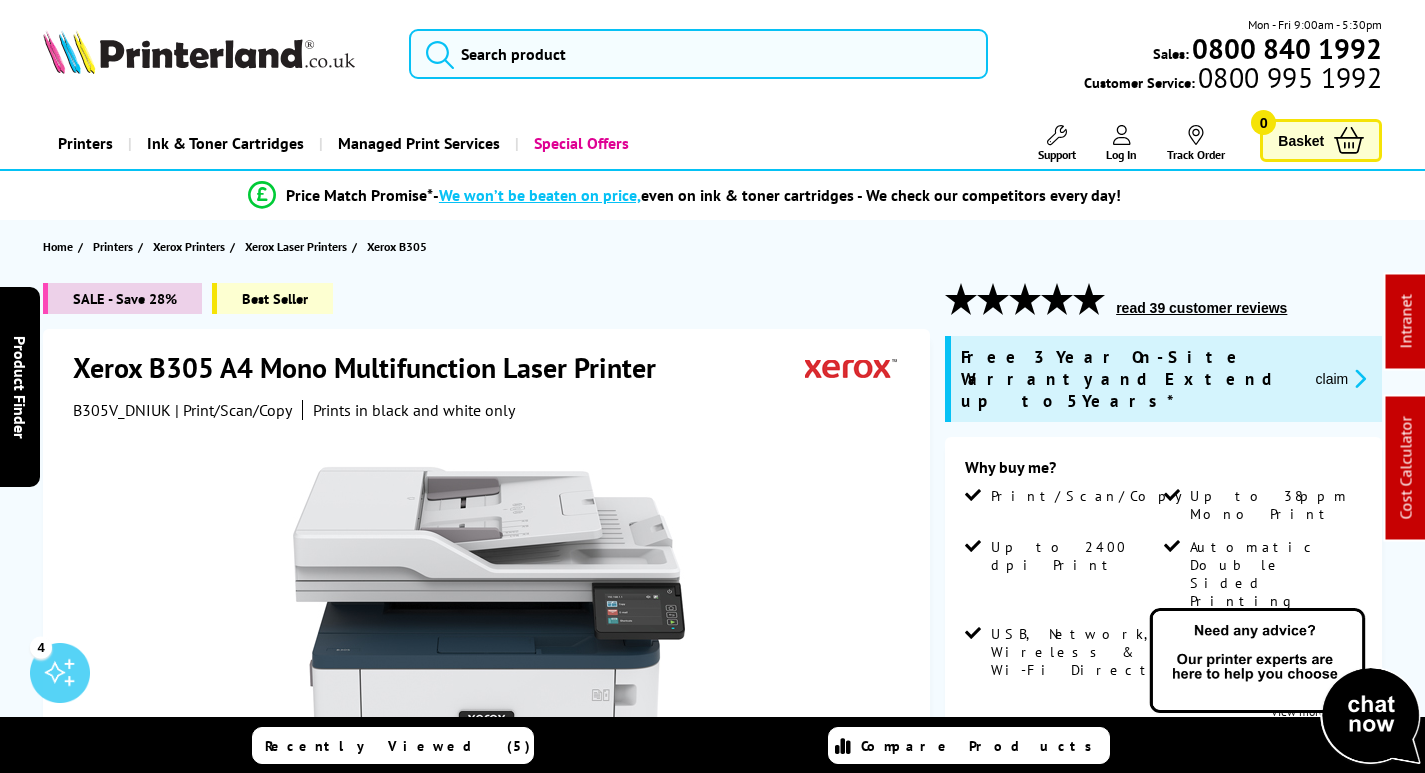 click on "claim" at bounding box center (1341, 378) 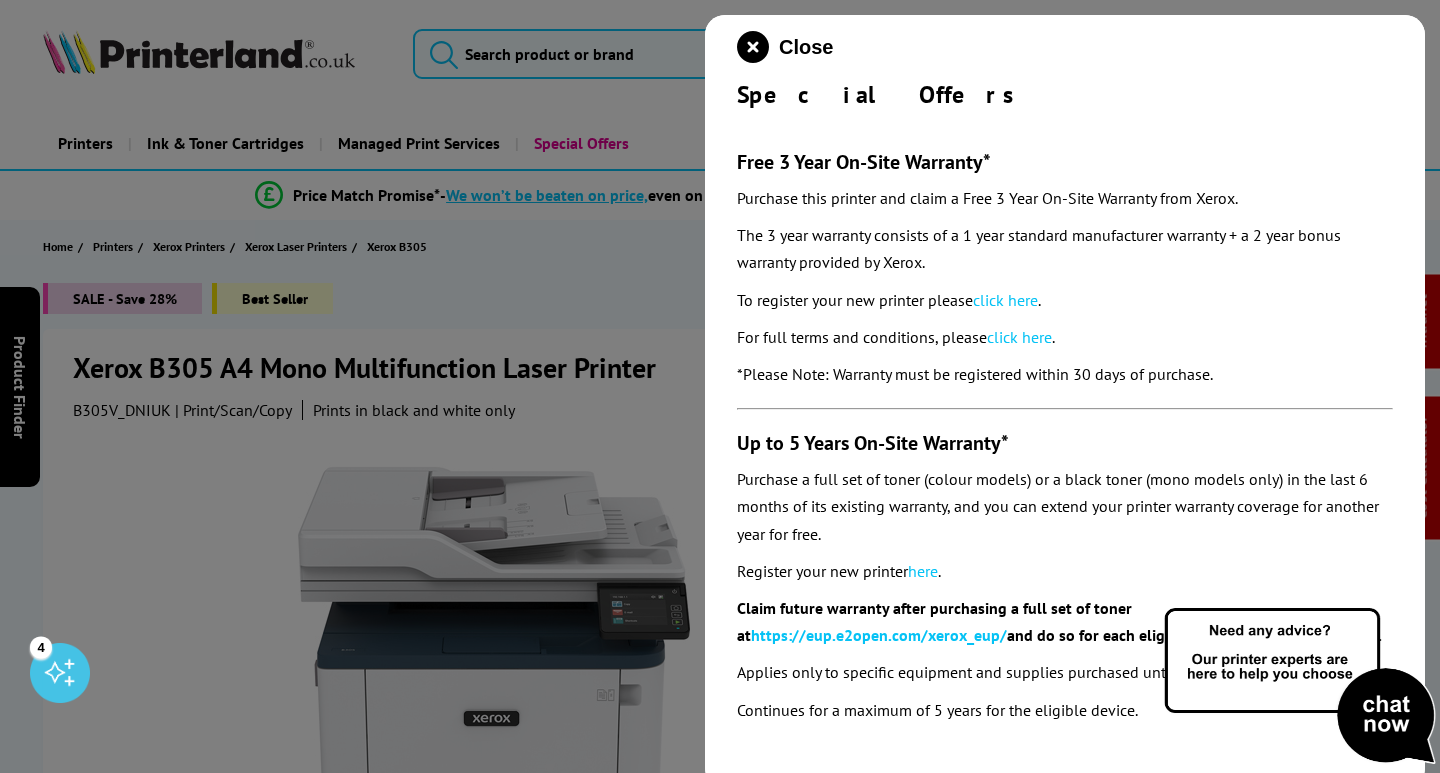 click on "click here" at bounding box center (1005, 300) 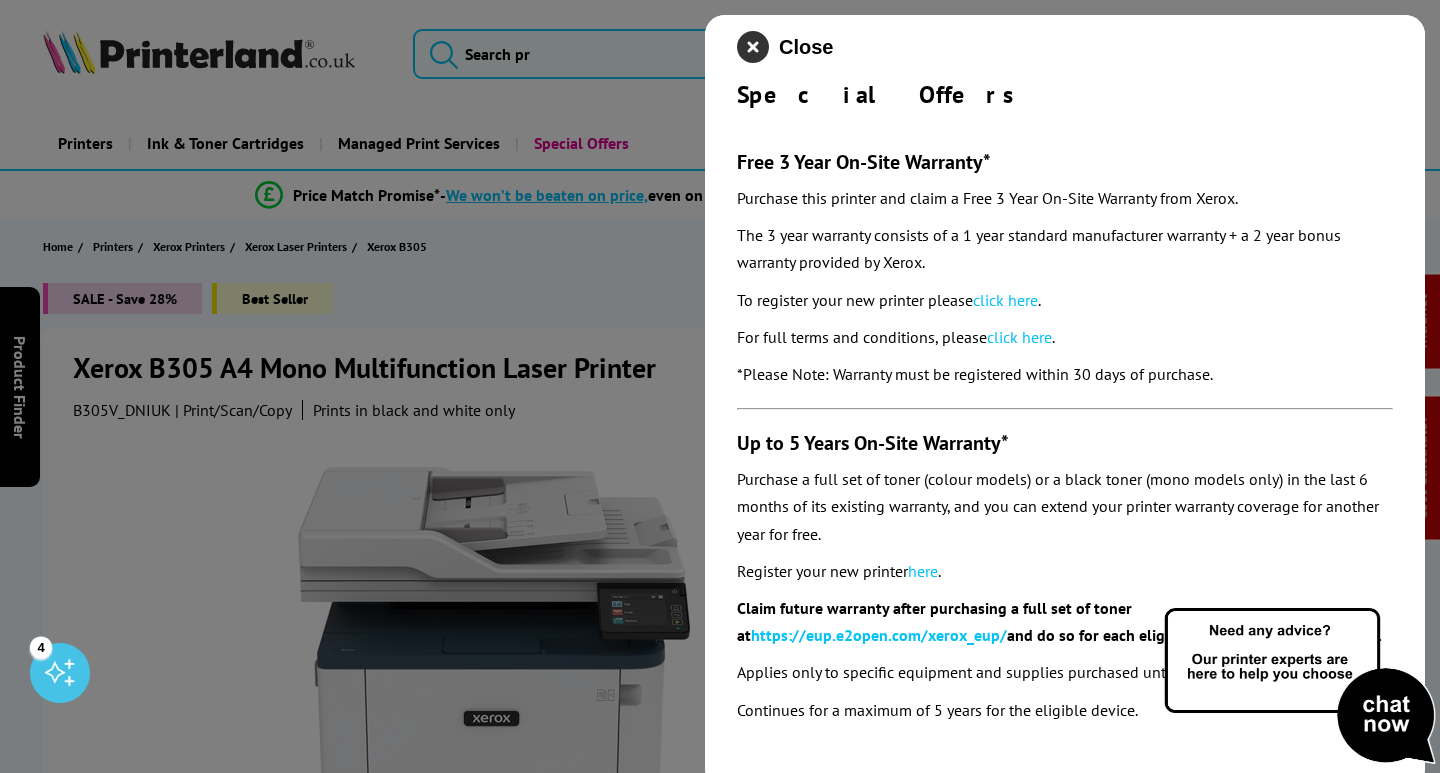 click at bounding box center [753, 47] 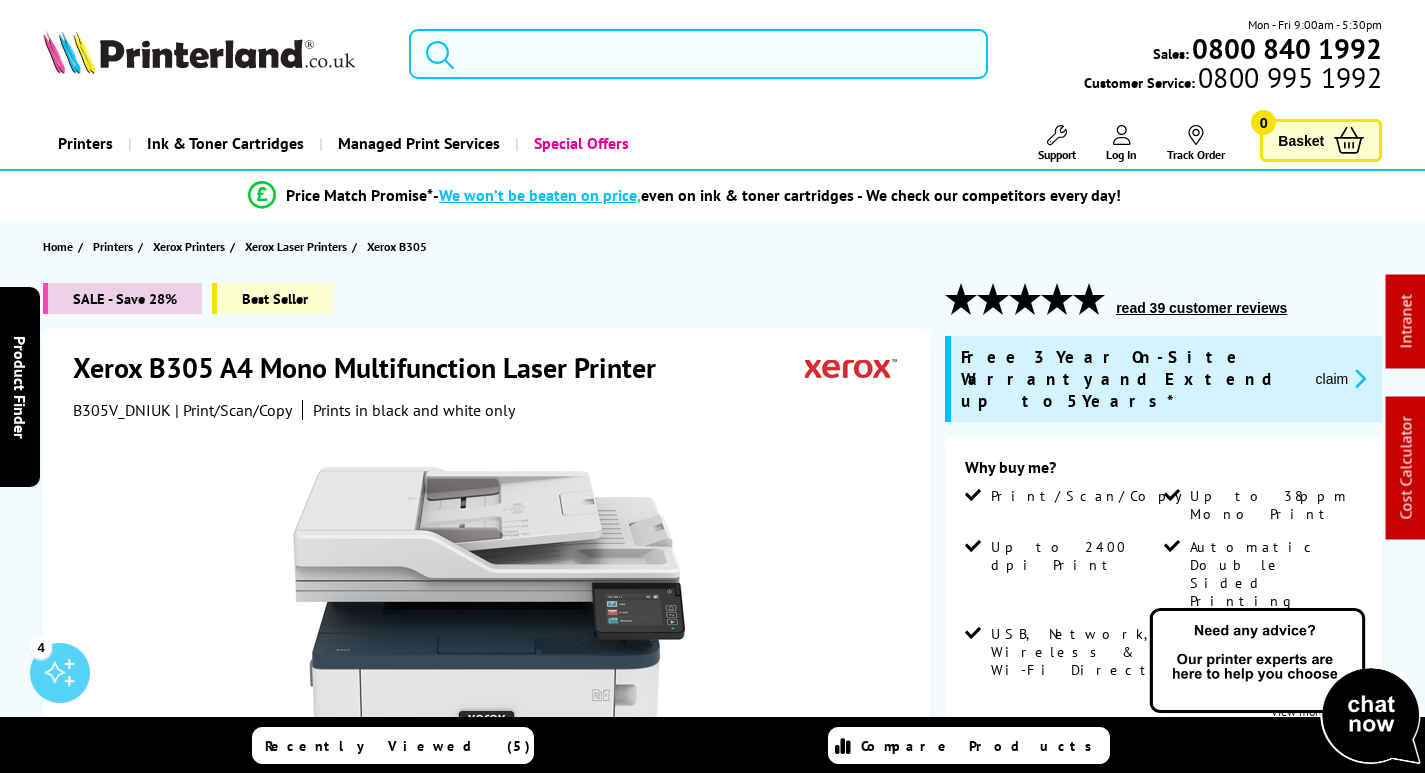 click at bounding box center (698, 54) 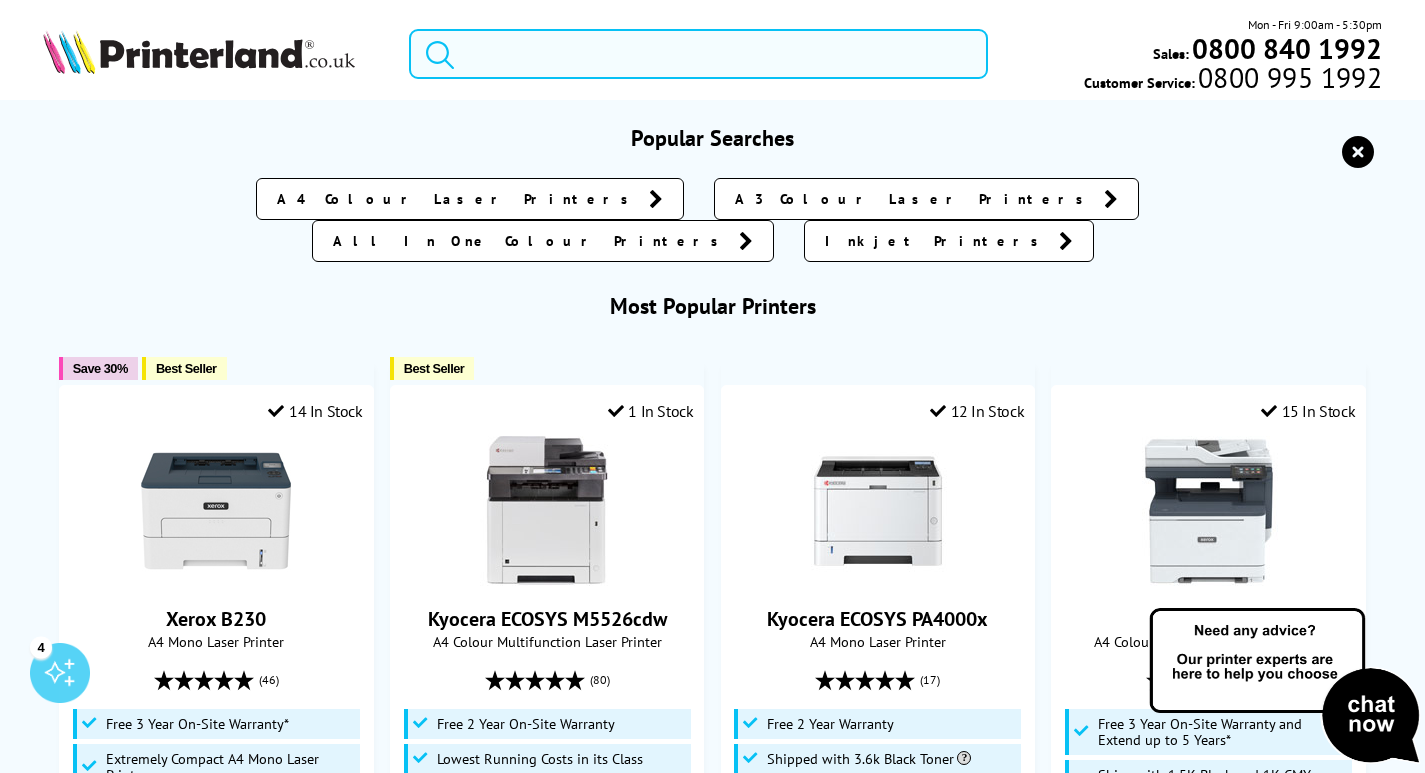 click at bounding box center [698, 54] 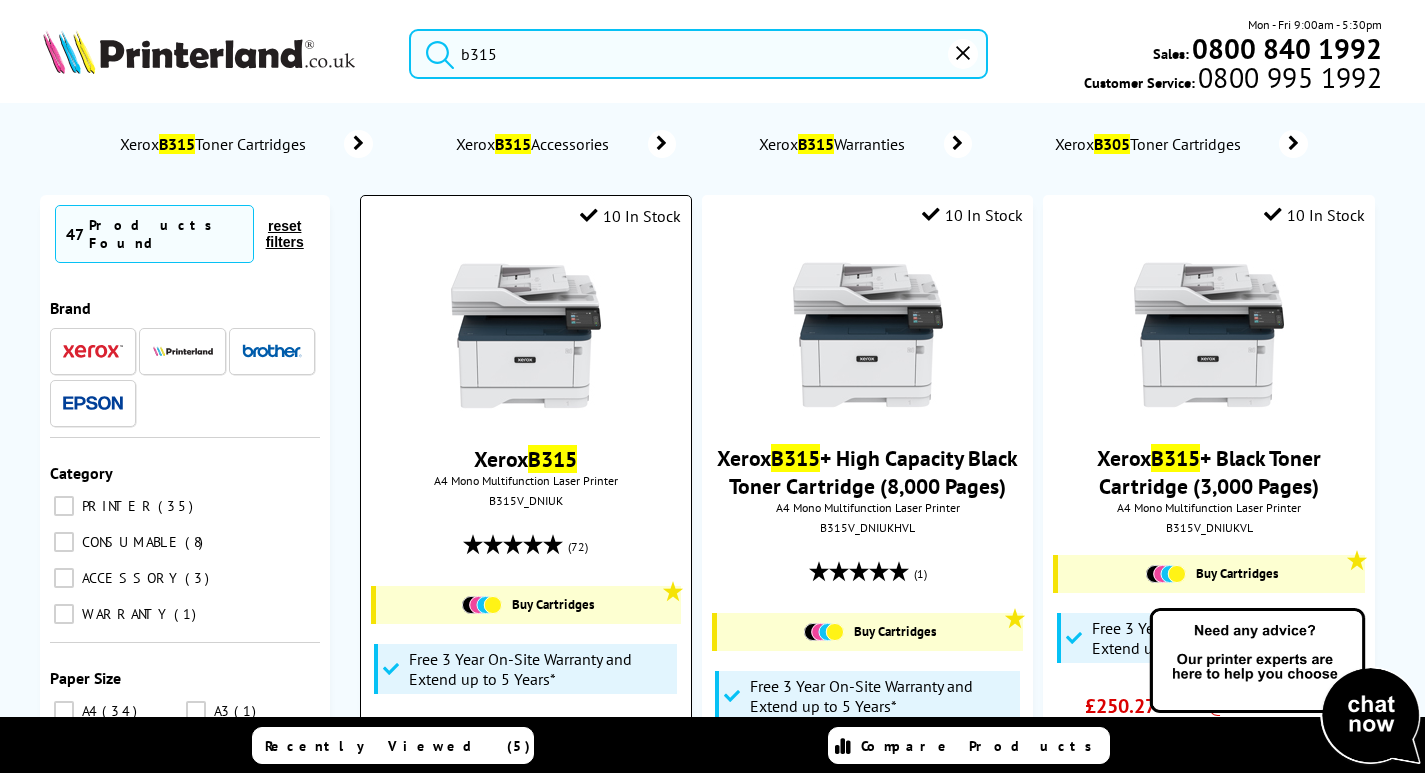 type on "b315" 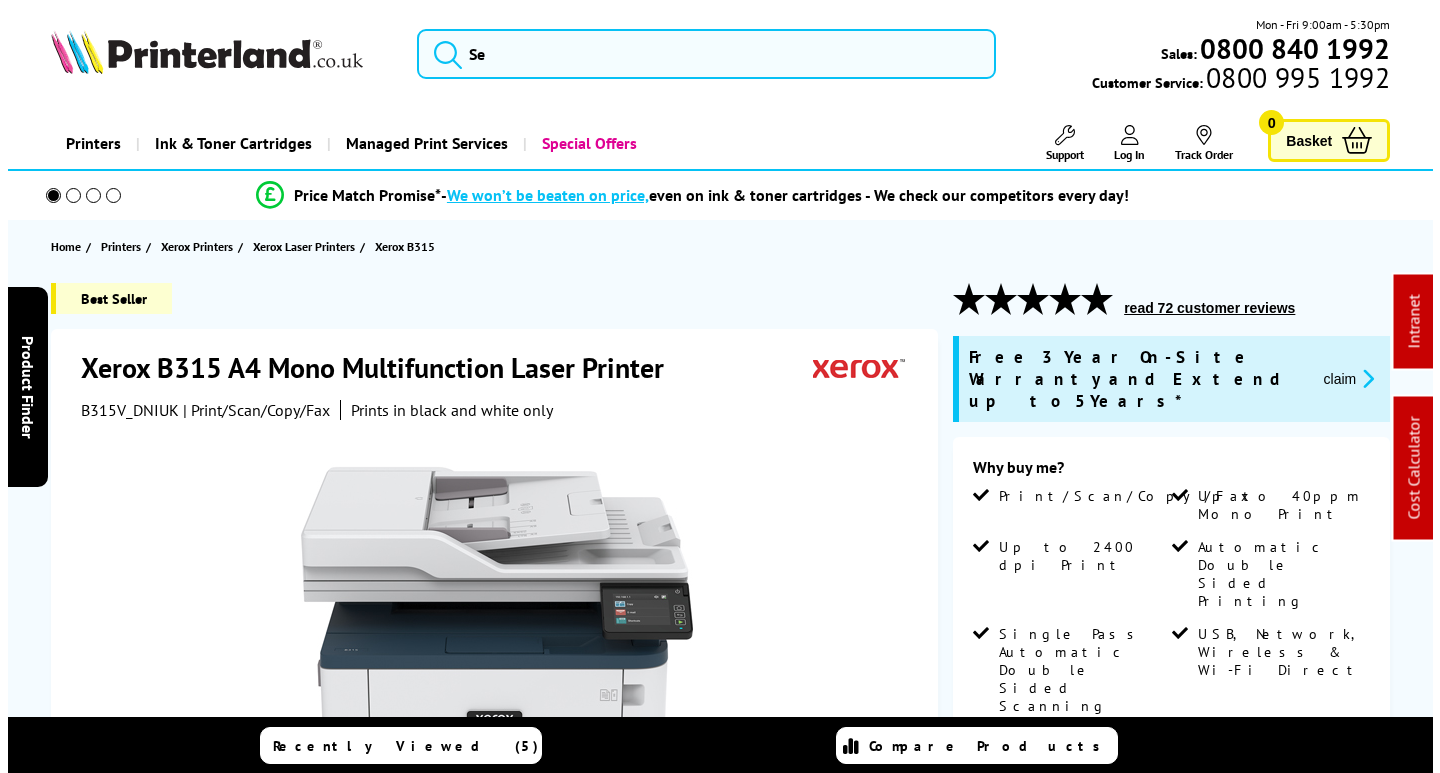 scroll, scrollTop: 0, scrollLeft: 0, axis: both 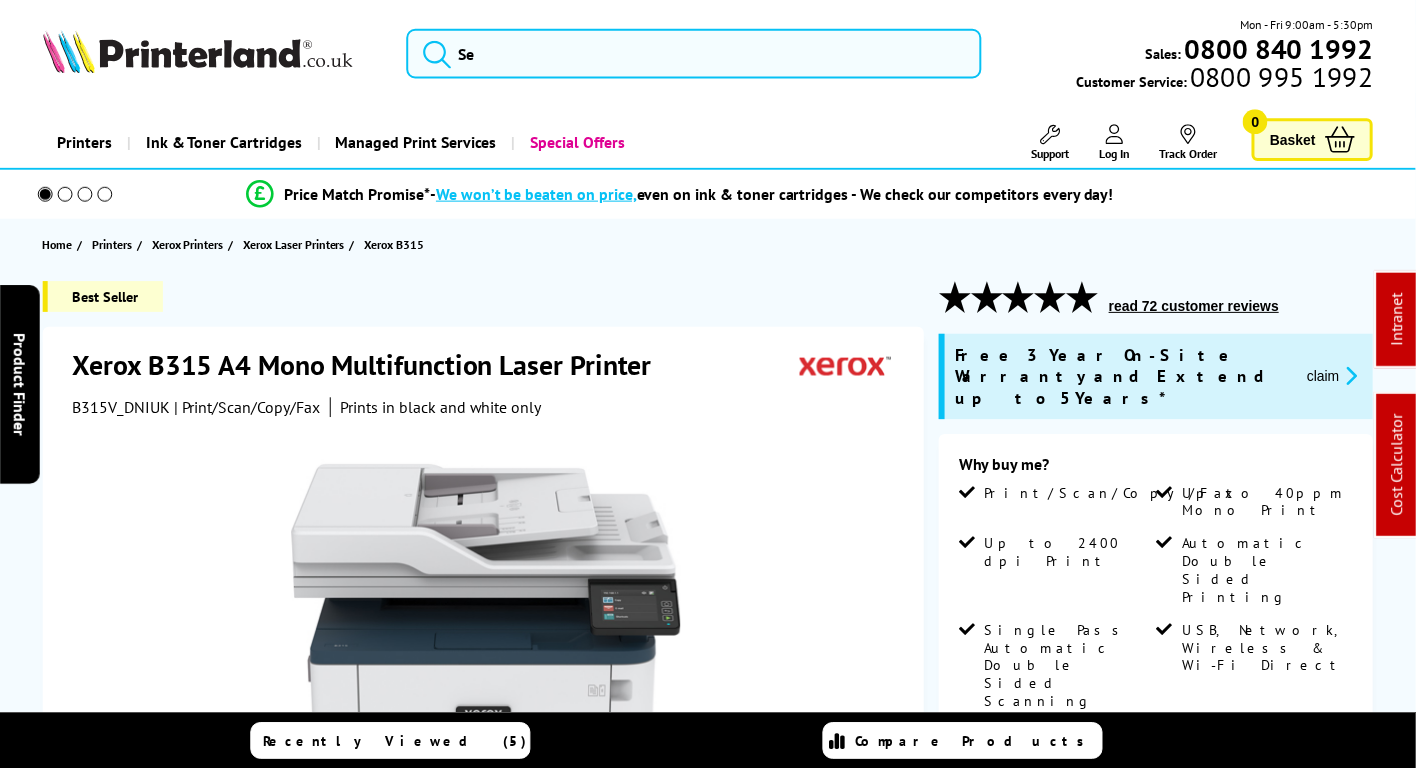 click on "claim" at bounding box center (1341, 378) 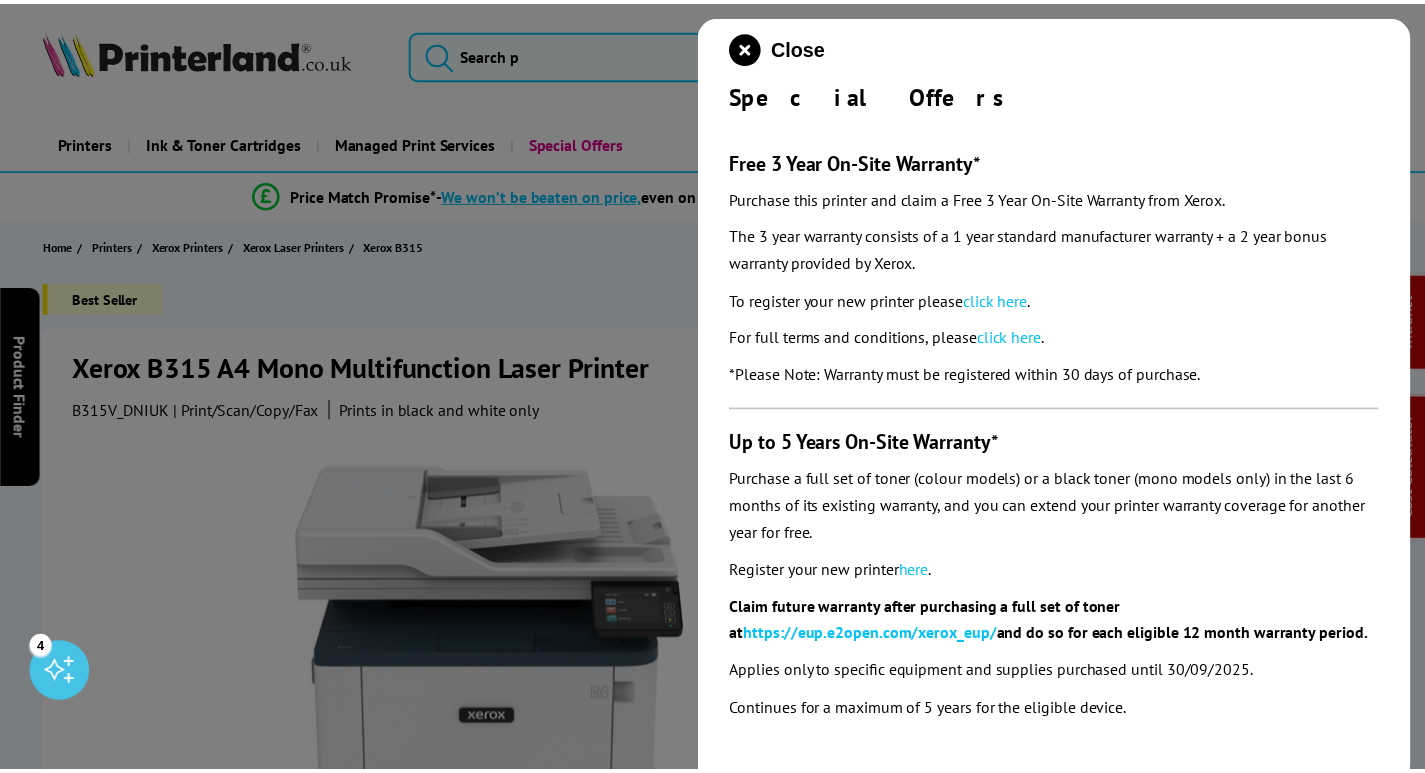 scroll, scrollTop: 0, scrollLeft: 0, axis: both 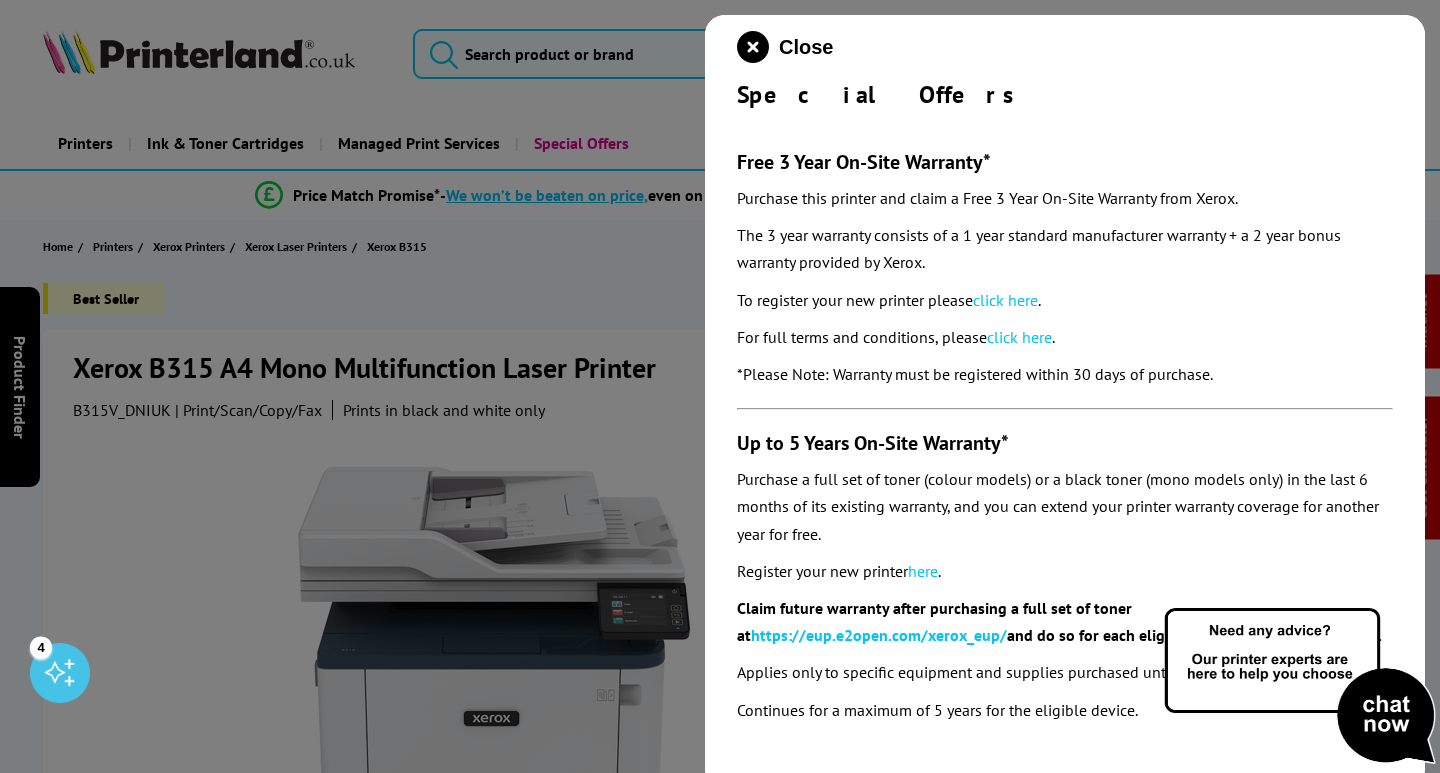 click on "click here" at bounding box center (1005, 300) 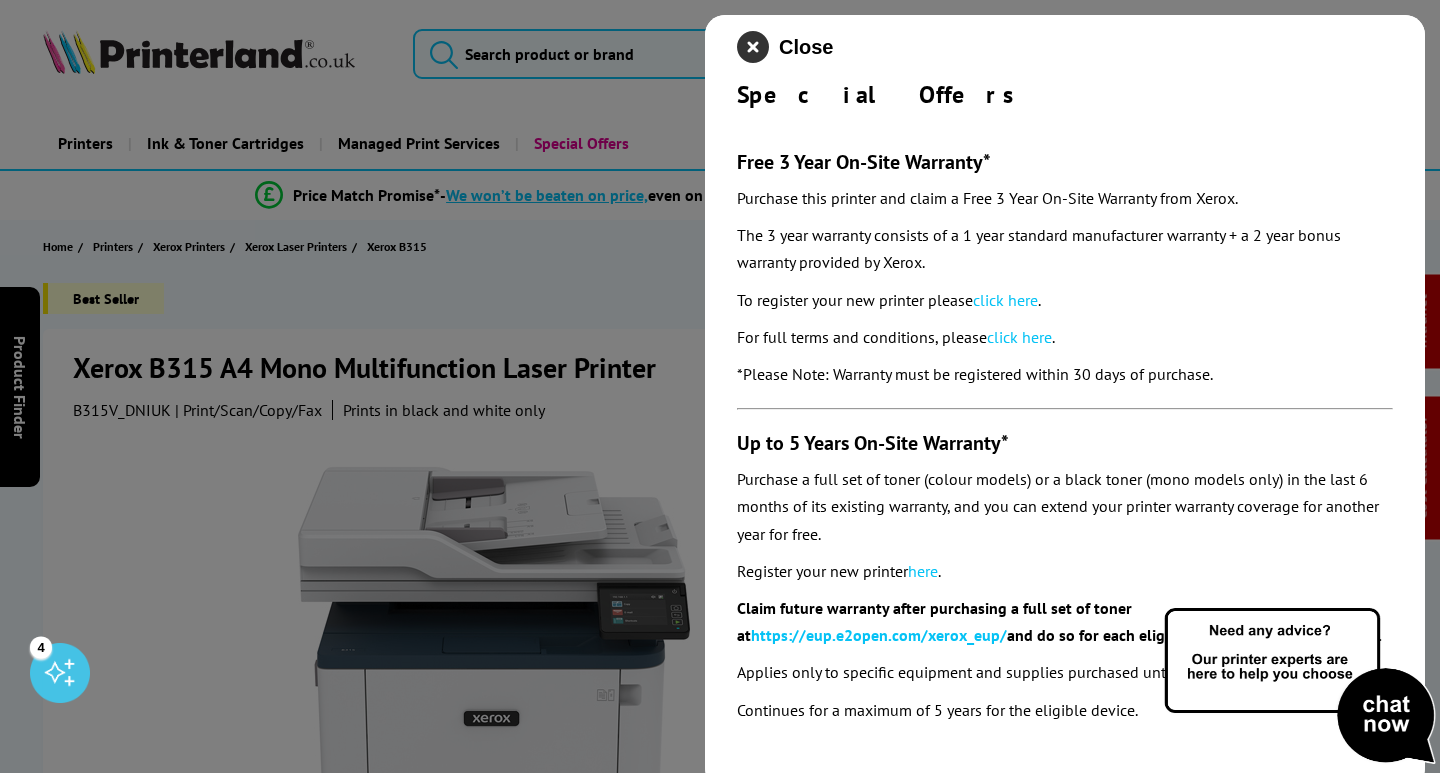 click at bounding box center [753, 47] 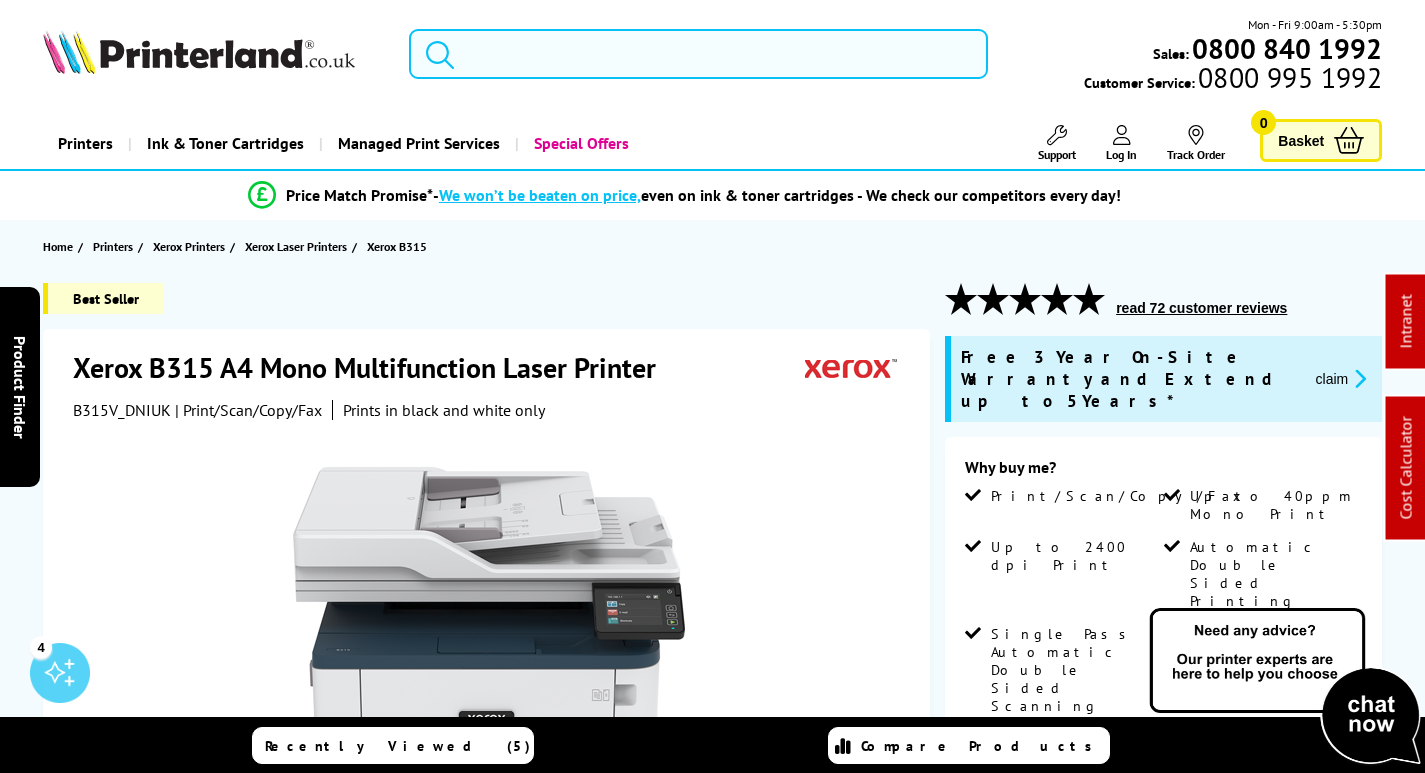 click at bounding box center (698, 54) 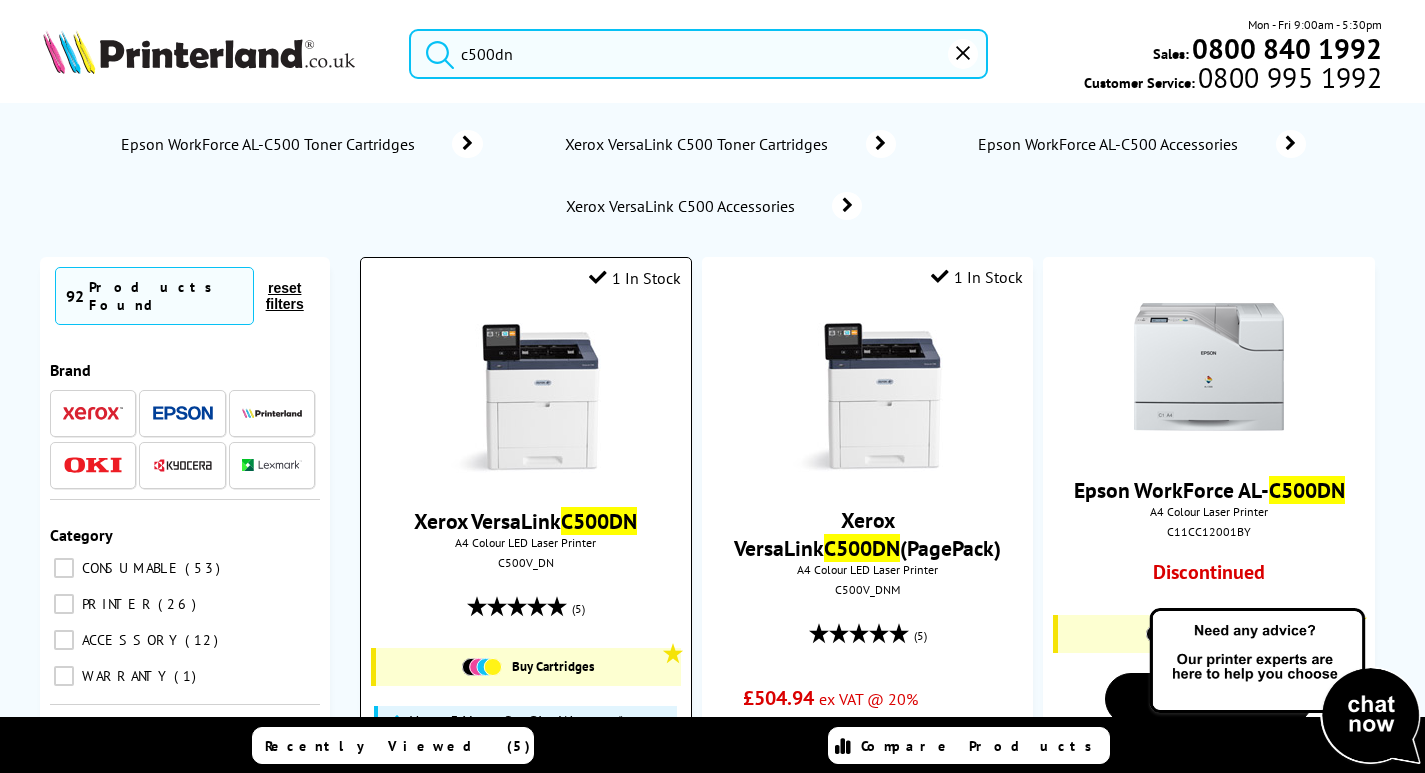 type on "c500dn" 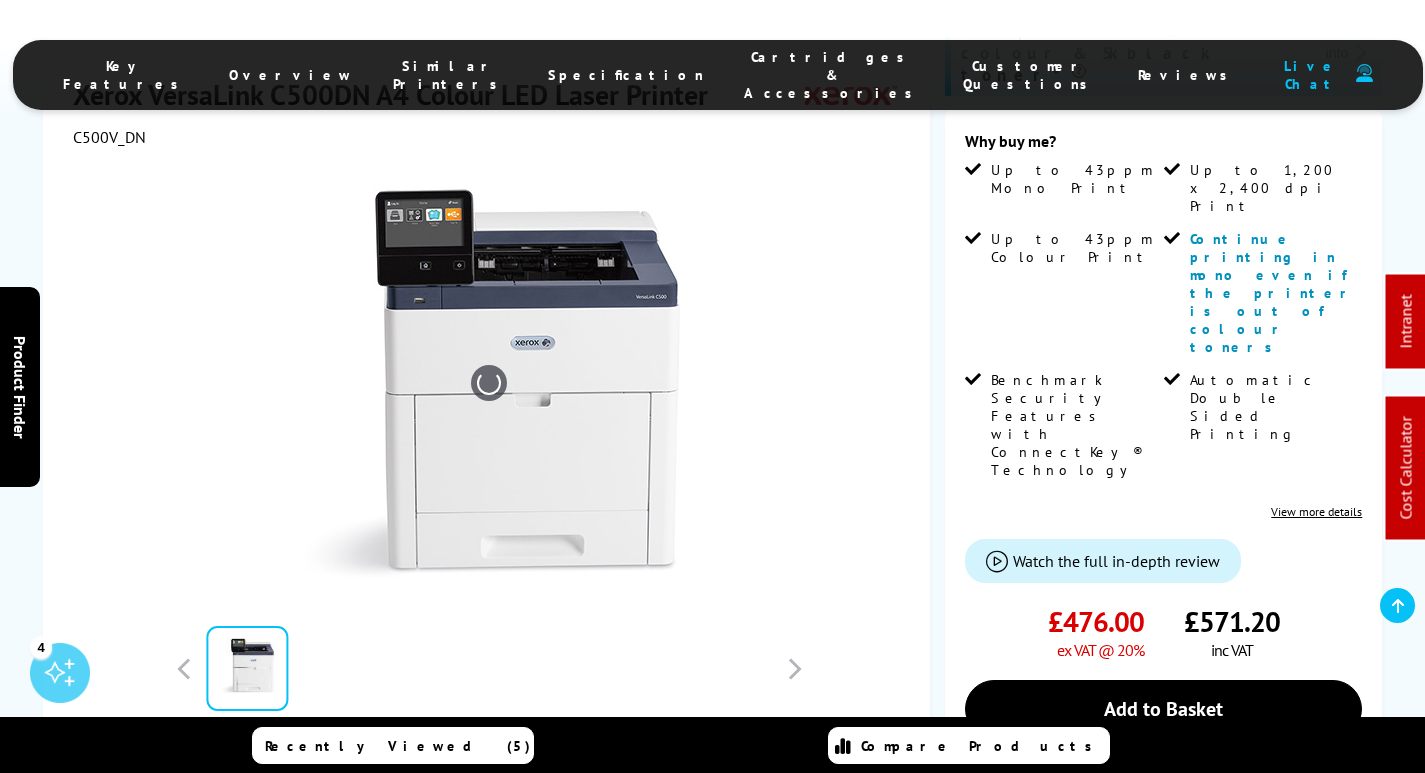 scroll, scrollTop: 400, scrollLeft: 0, axis: vertical 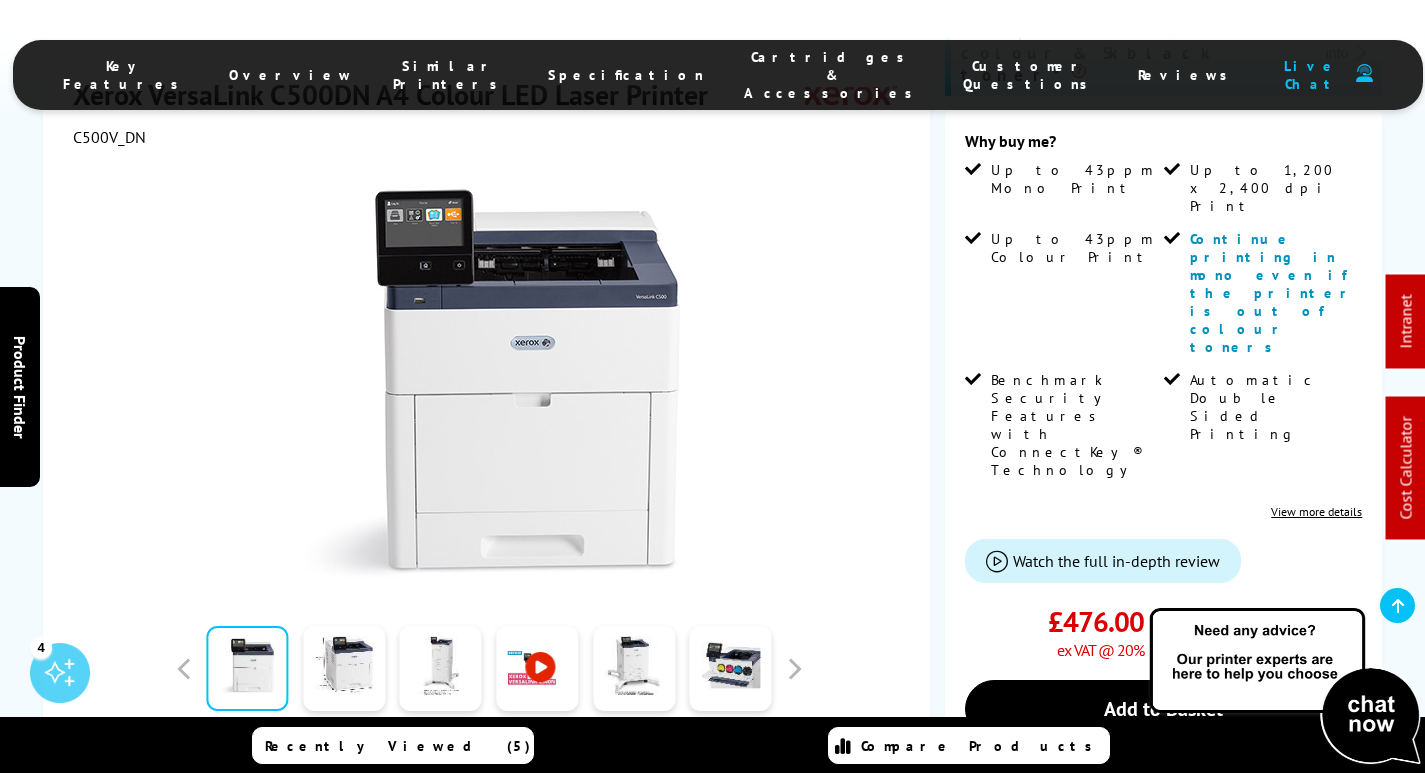 click on "Cartridges & Accessories" at bounding box center (833, 75) 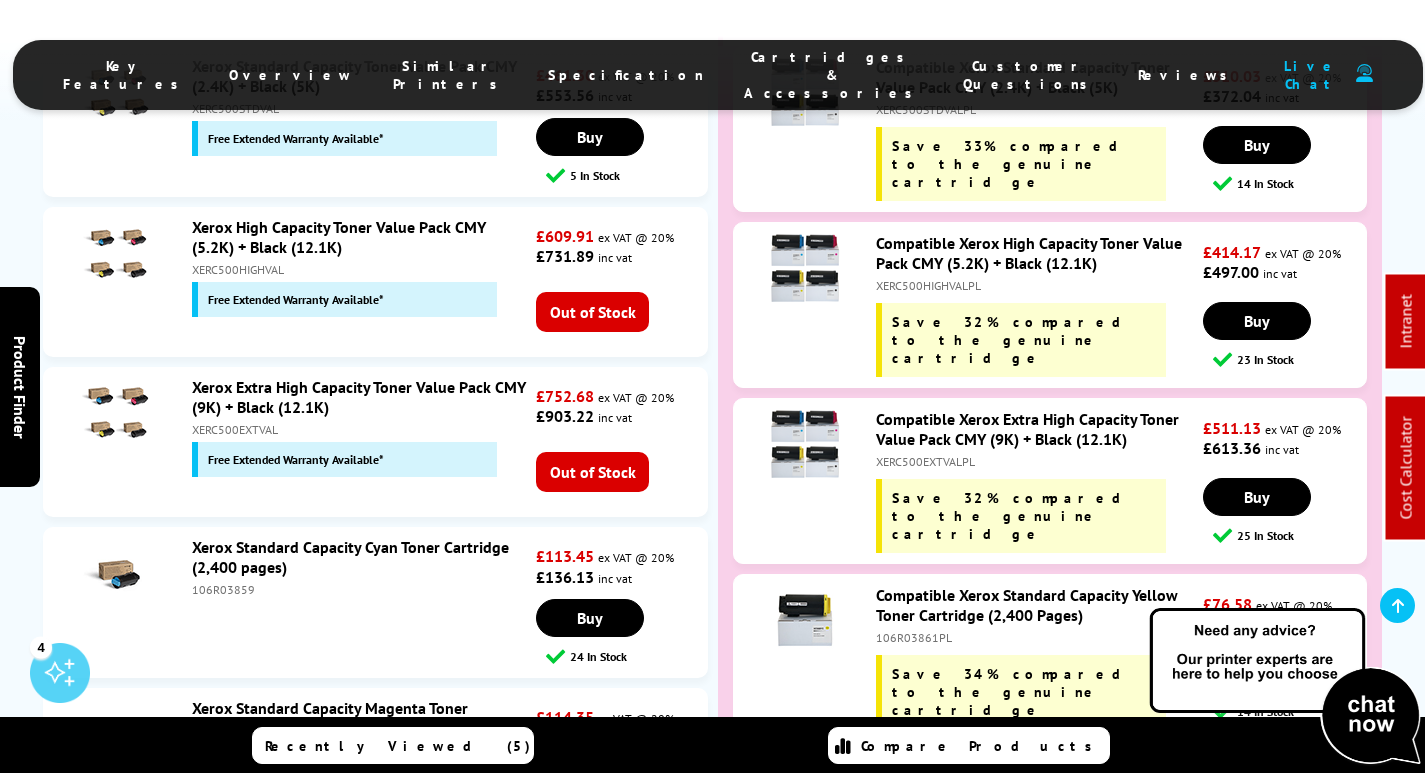 scroll, scrollTop: 7582, scrollLeft: 0, axis: vertical 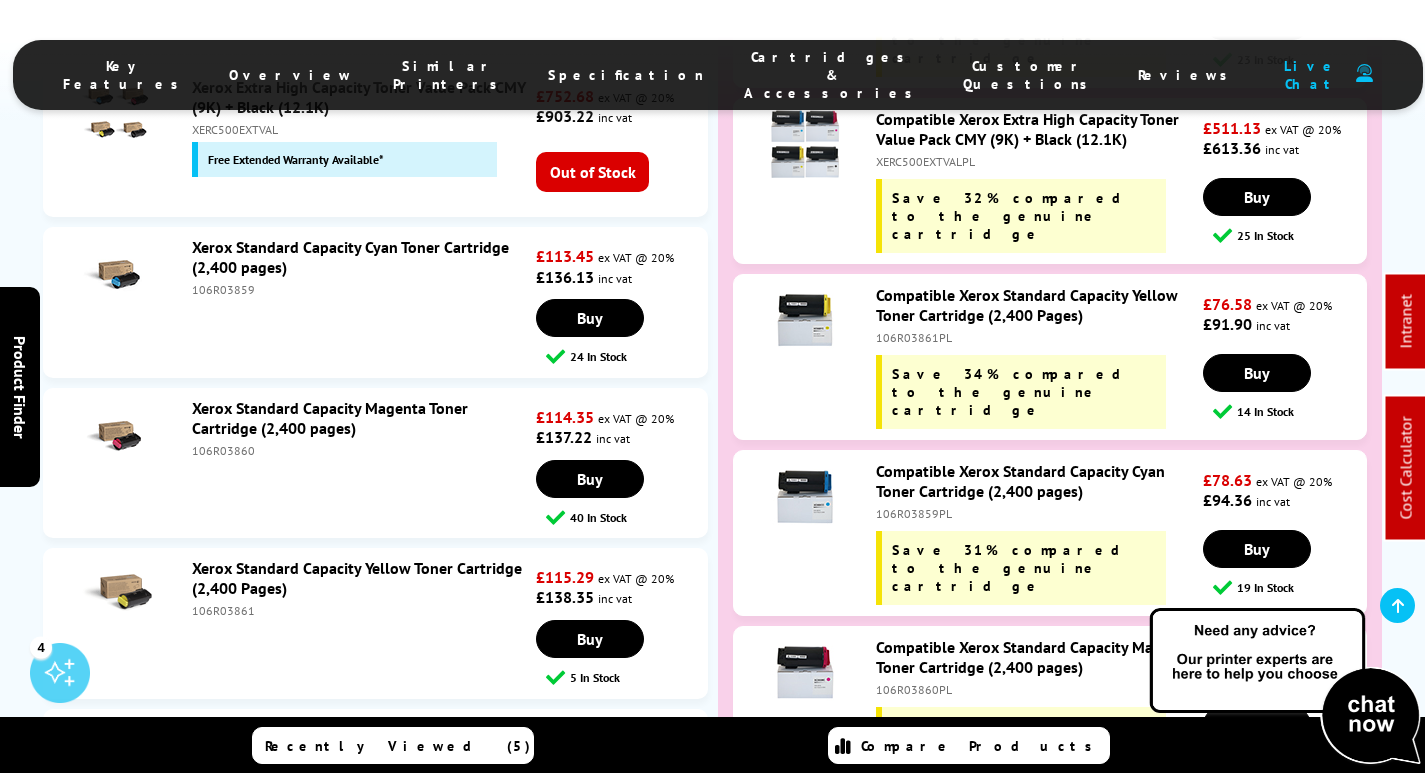 click on "106R03876" at bounding box center (362, 931) 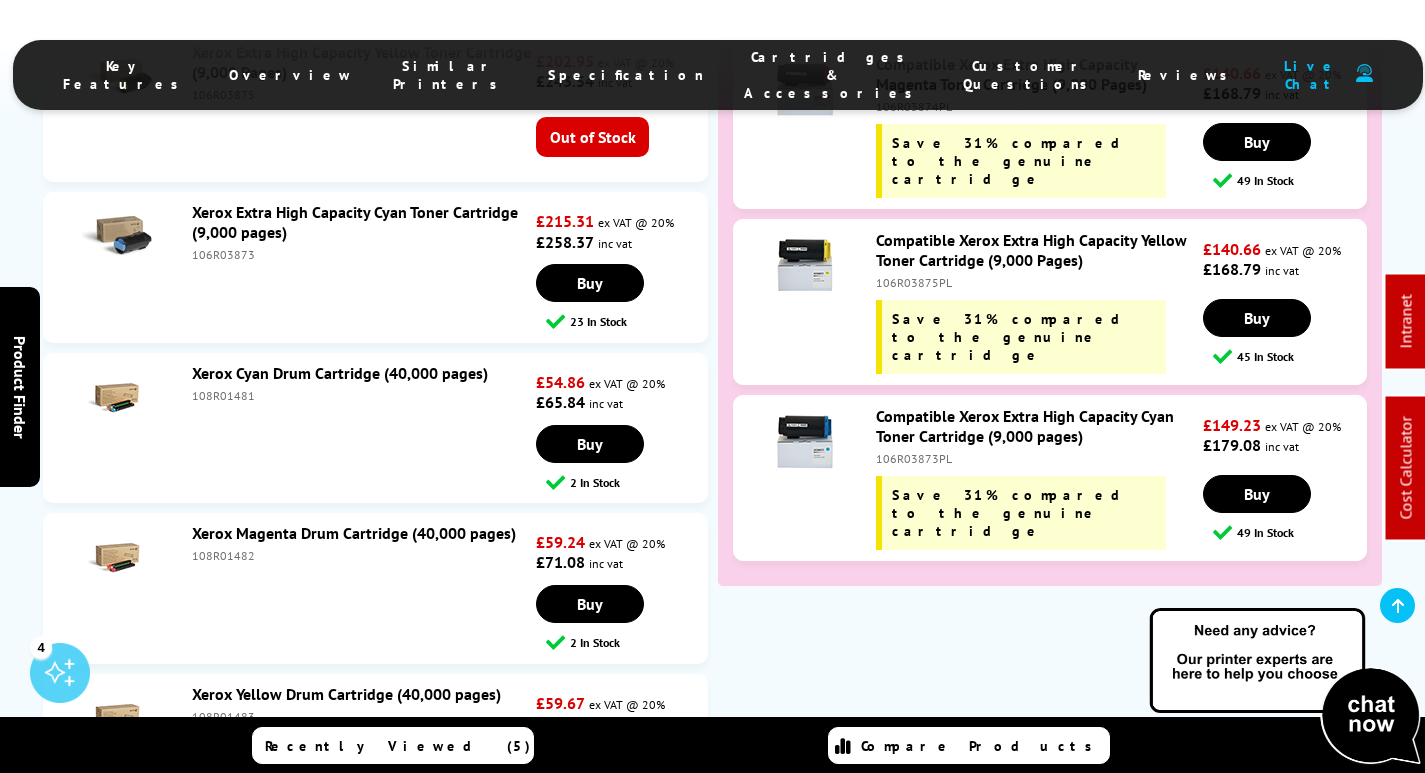 scroll, scrollTop: 9282, scrollLeft: 0, axis: vertical 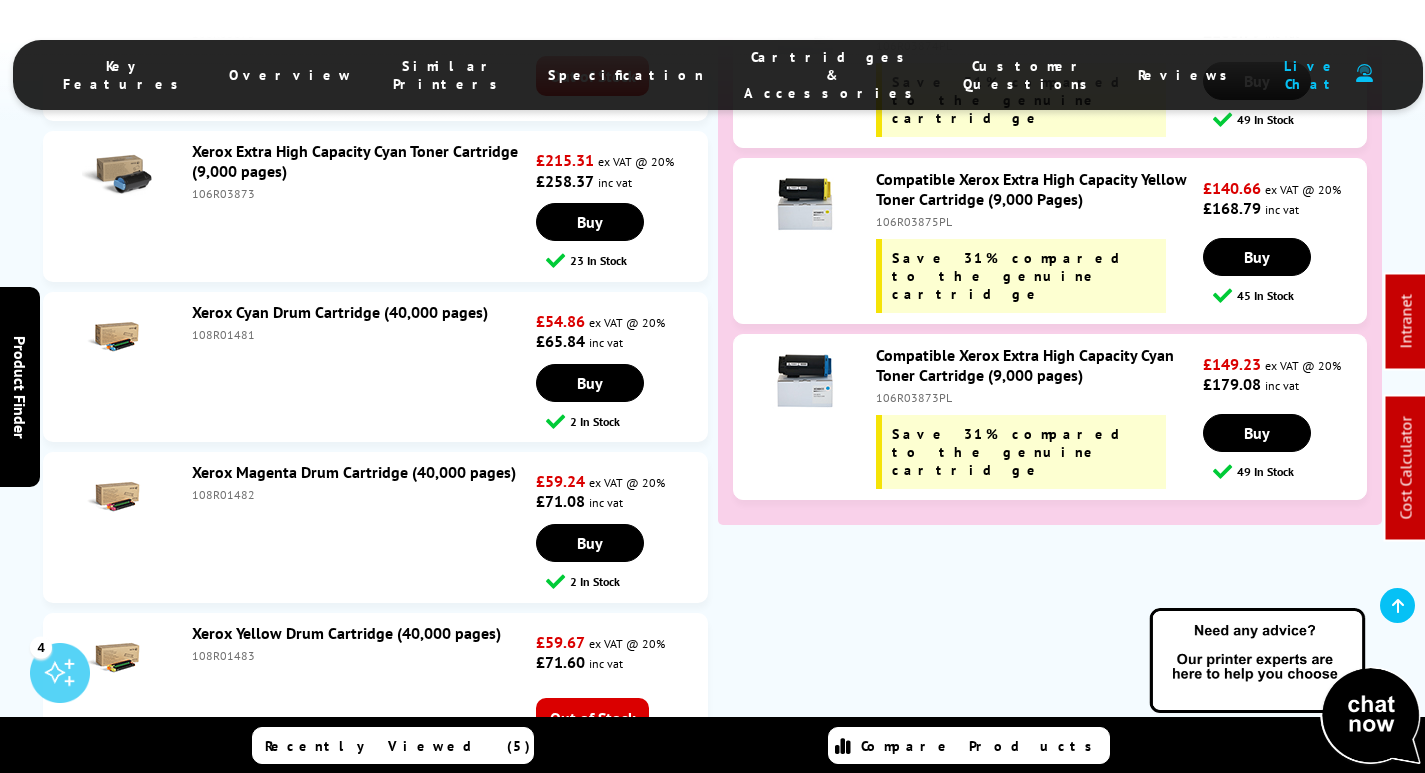 click on "108R01484" at bounding box center (362, 815) 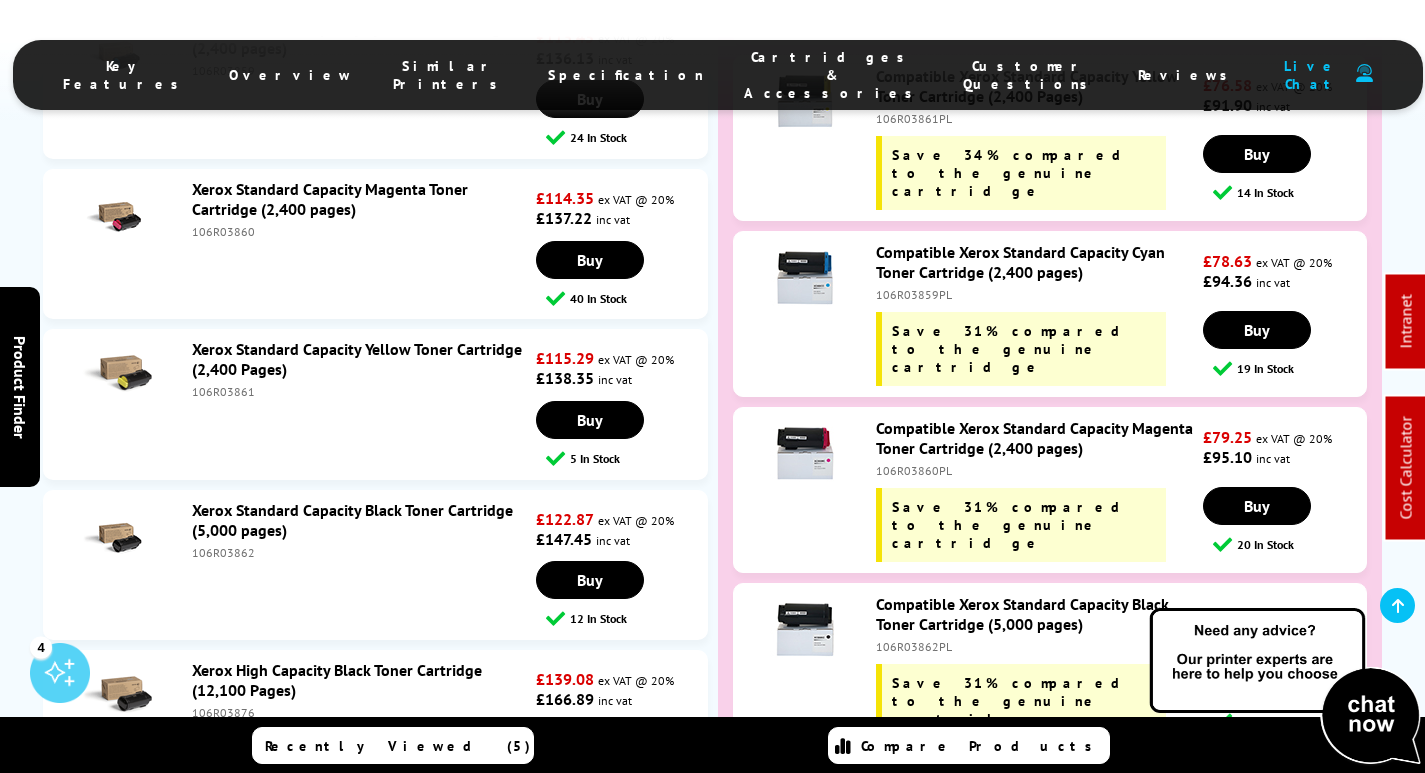 scroll, scrollTop: 7682, scrollLeft: 0, axis: vertical 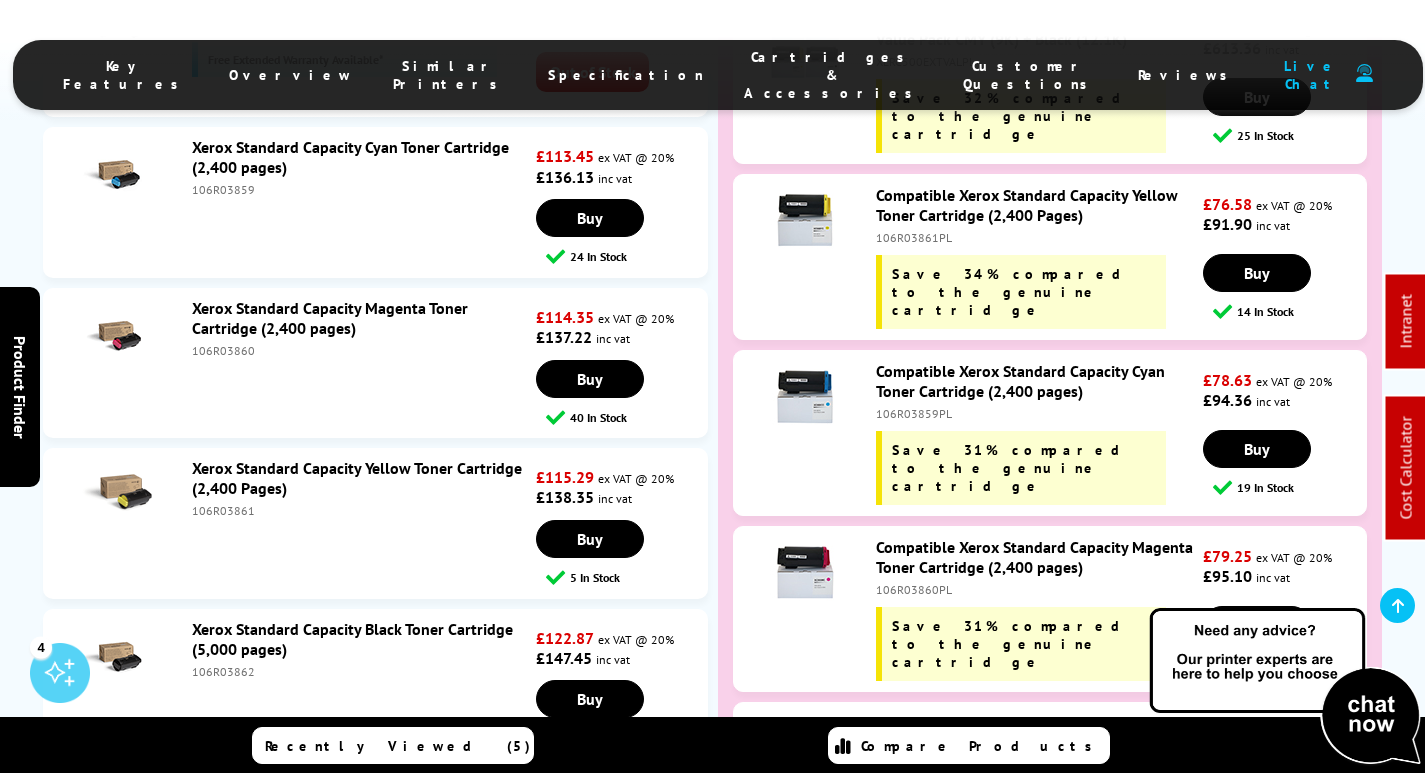 click on "Xerox High Capacity Black Toner Cartridge (12,100 Pages)" at bounding box center (337, 799) 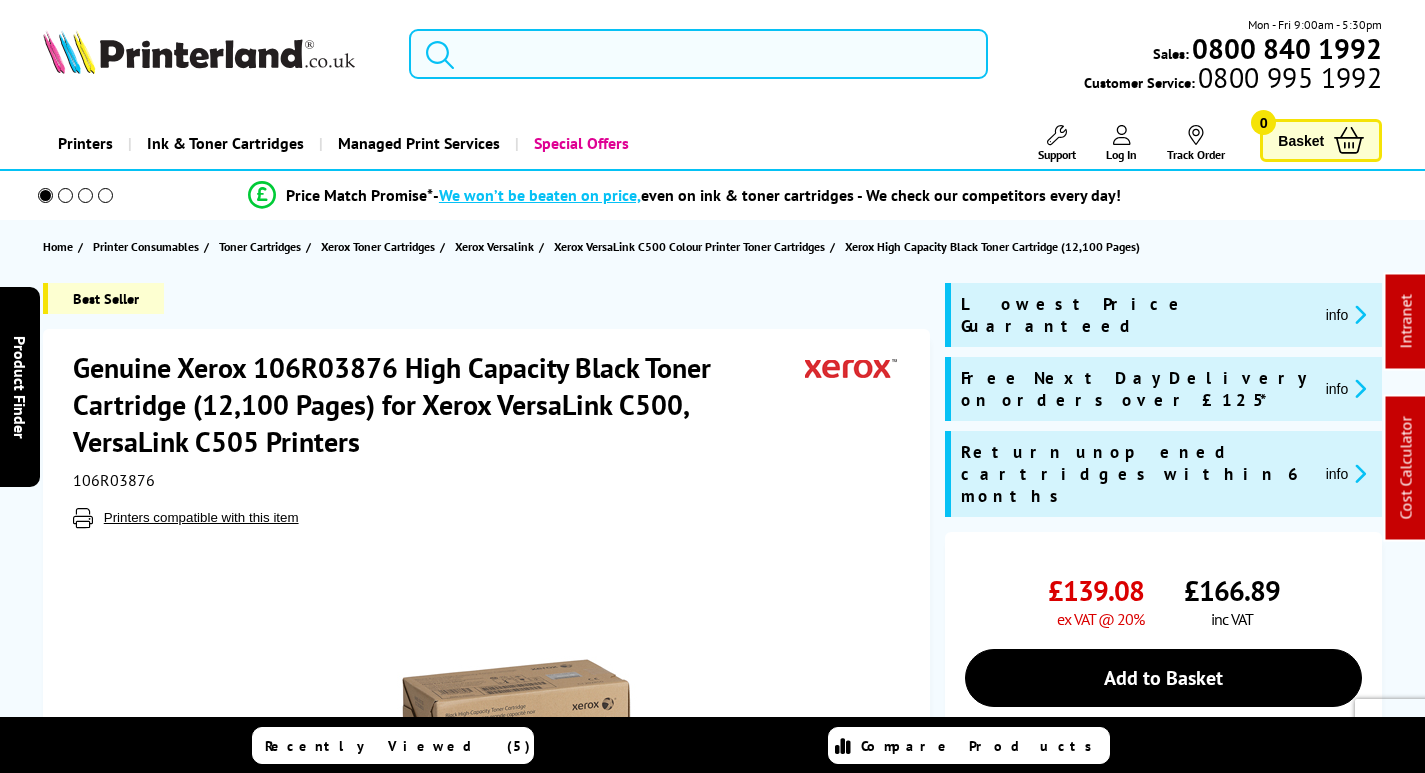 scroll, scrollTop: 0, scrollLeft: 0, axis: both 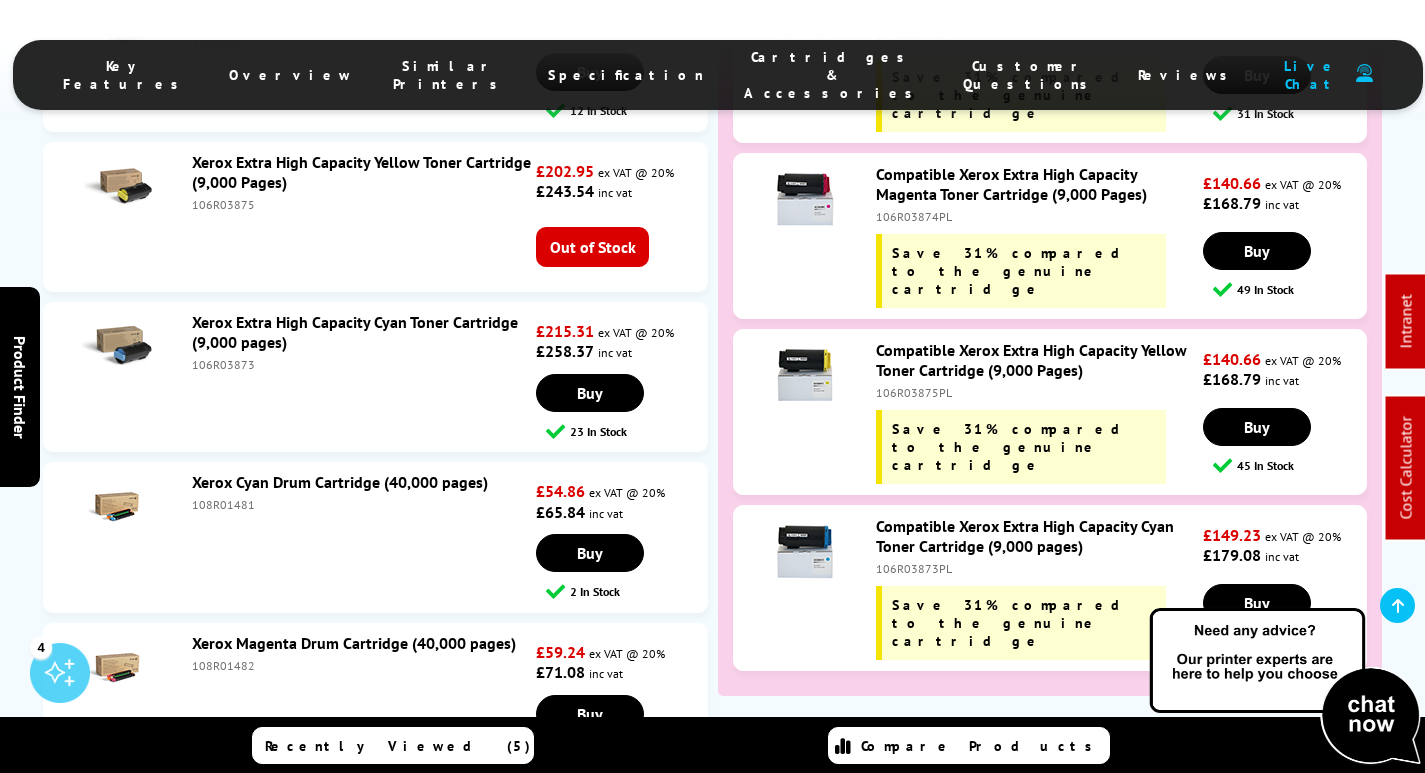 click on "Xerox Black Drum Cartridge (40,000 pages)" at bounding box center [342, 964] 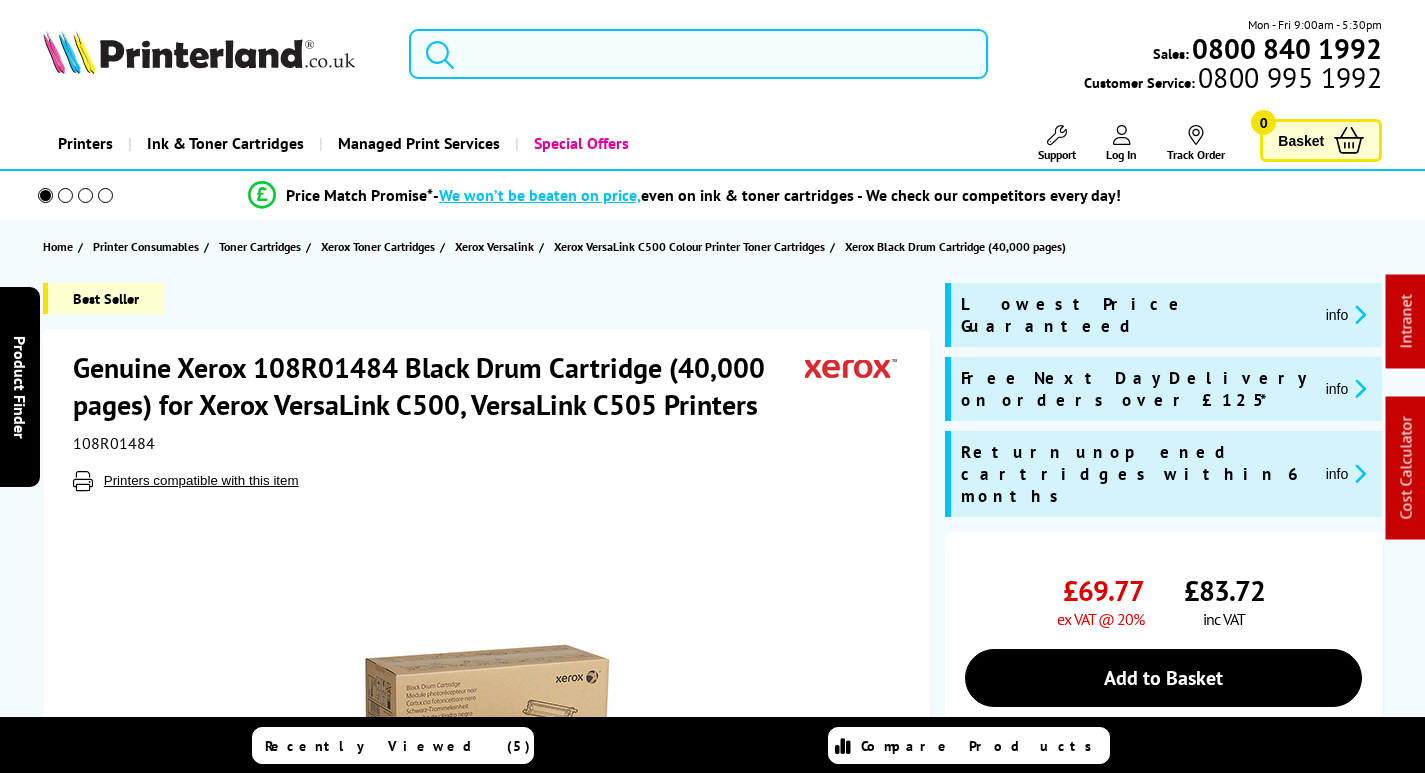 scroll, scrollTop: 0, scrollLeft: 0, axis: both 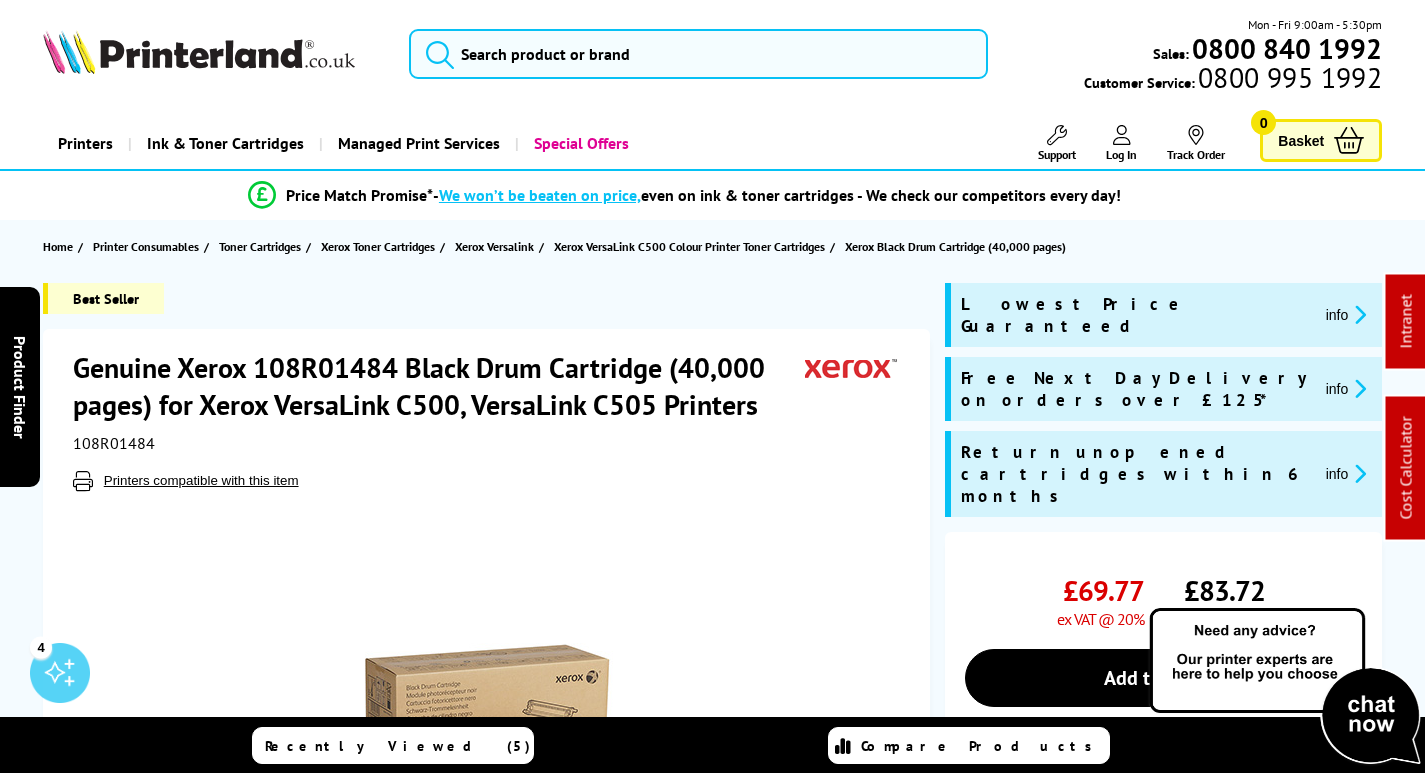 click on "Support" at bounding box center (1057, 154) 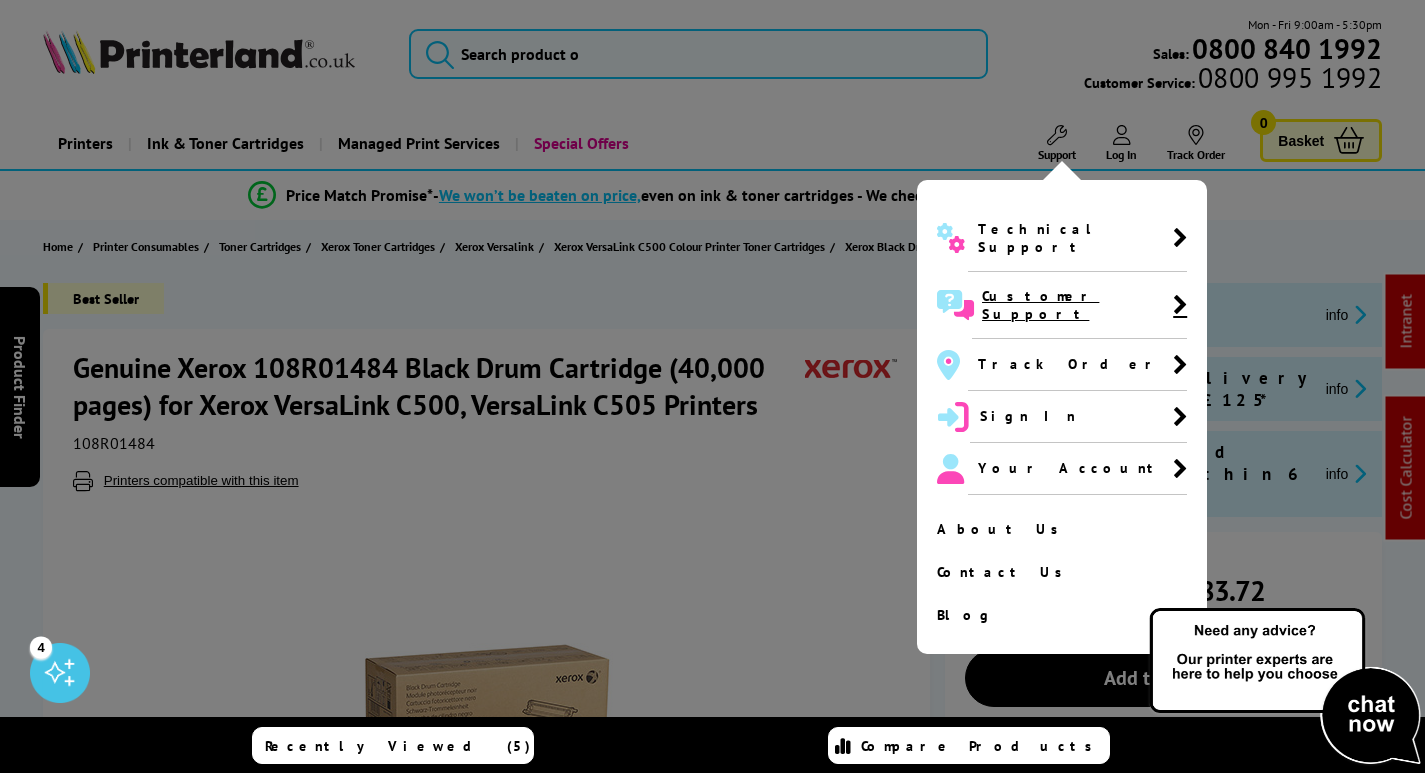 click on "Customer Support" at bounding box center [1077, 305] 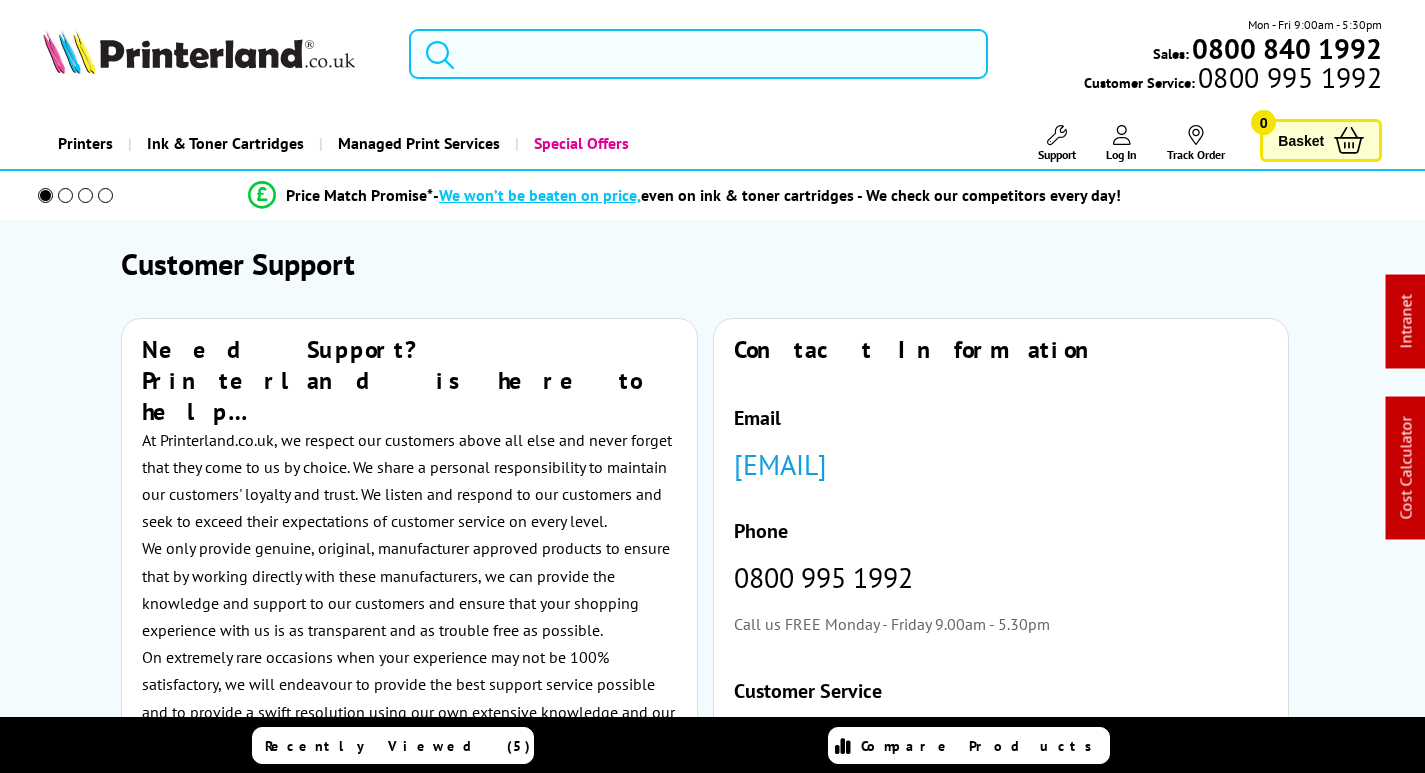 scroll, scrollTop: 0, scrollLeft: 0, axis: both 